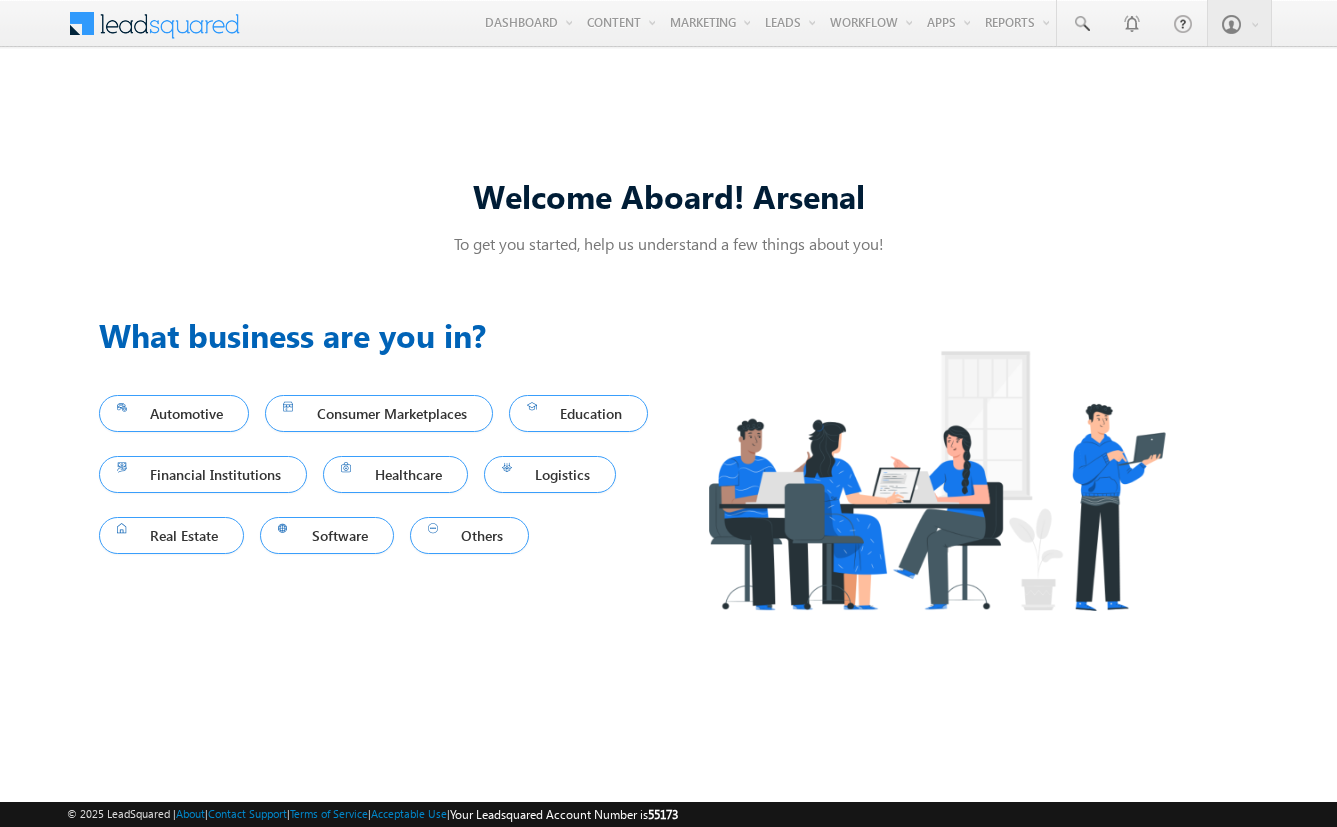 scroll, scrollTop: 0, scrollLeft: 0, axis: both 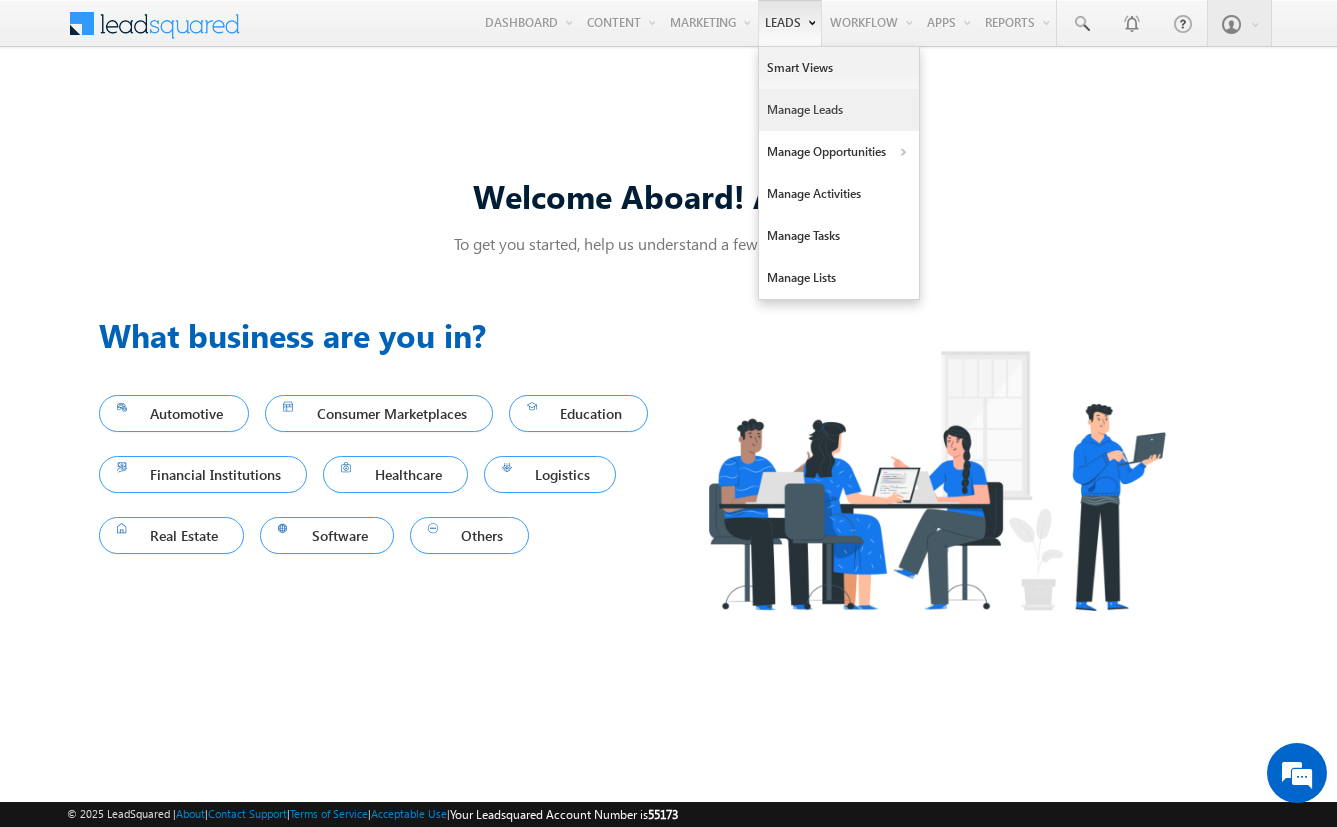 click on "Manage Leads" at bounding box center [839, 110] 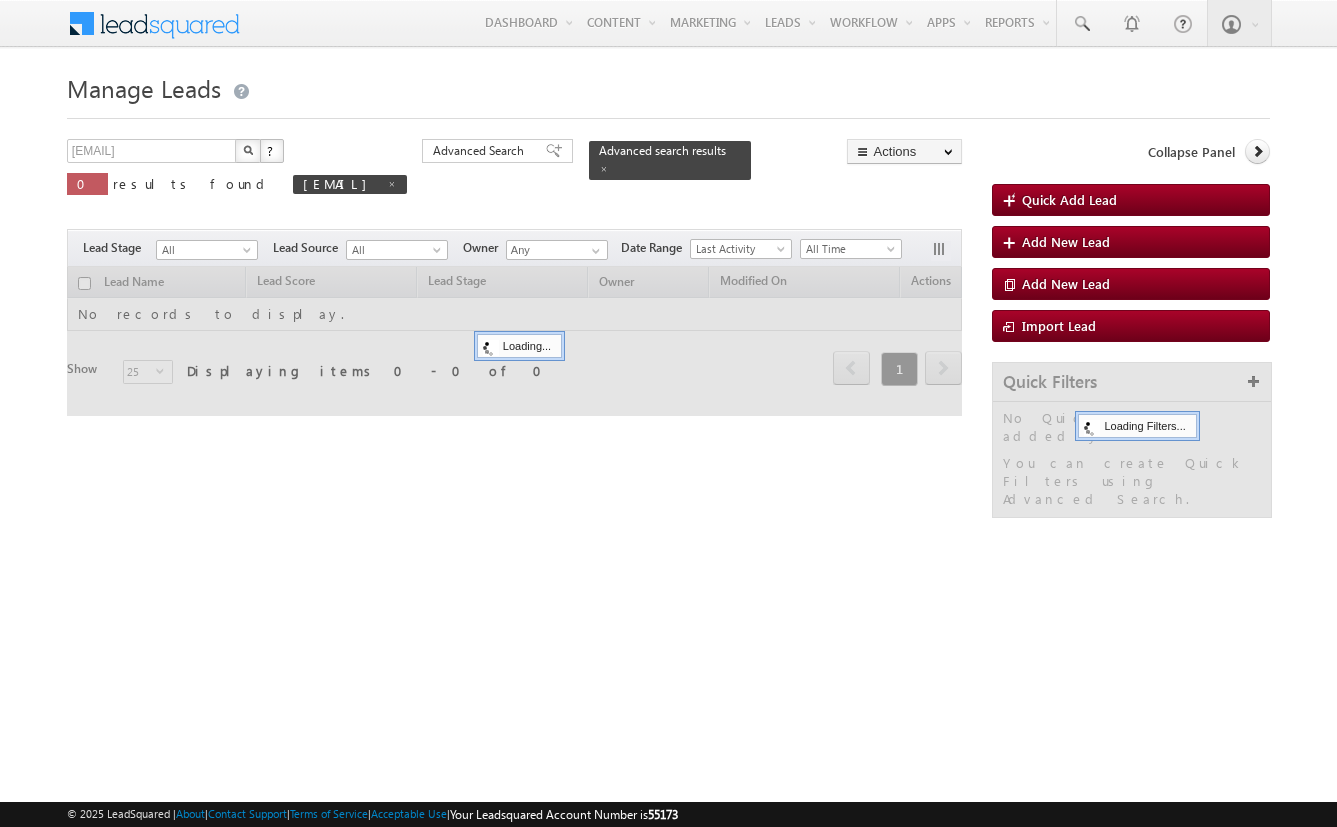 scroll, scrollTop: 0, scrollLeft: 0, axis: both 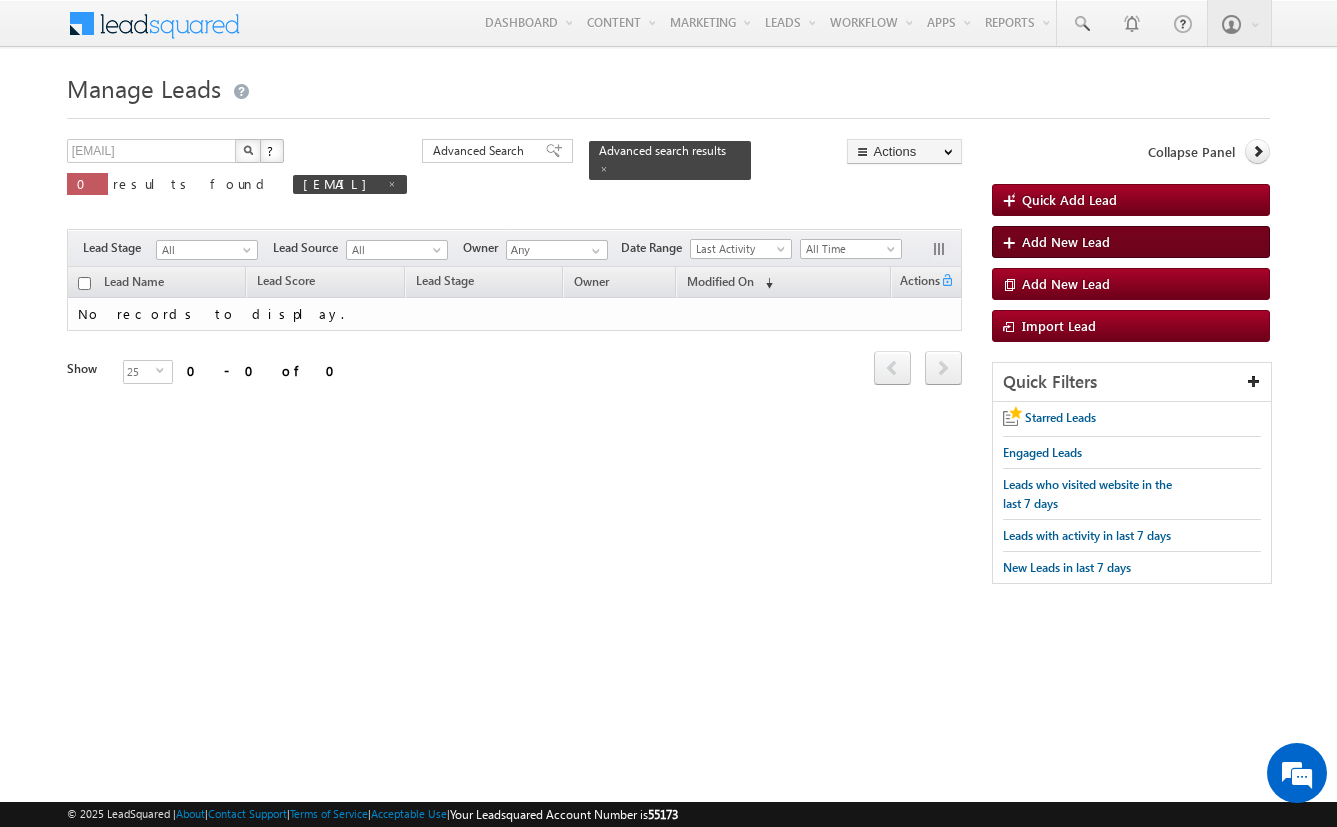 click on "Add New Lead" at bounding box center [1066, 241] 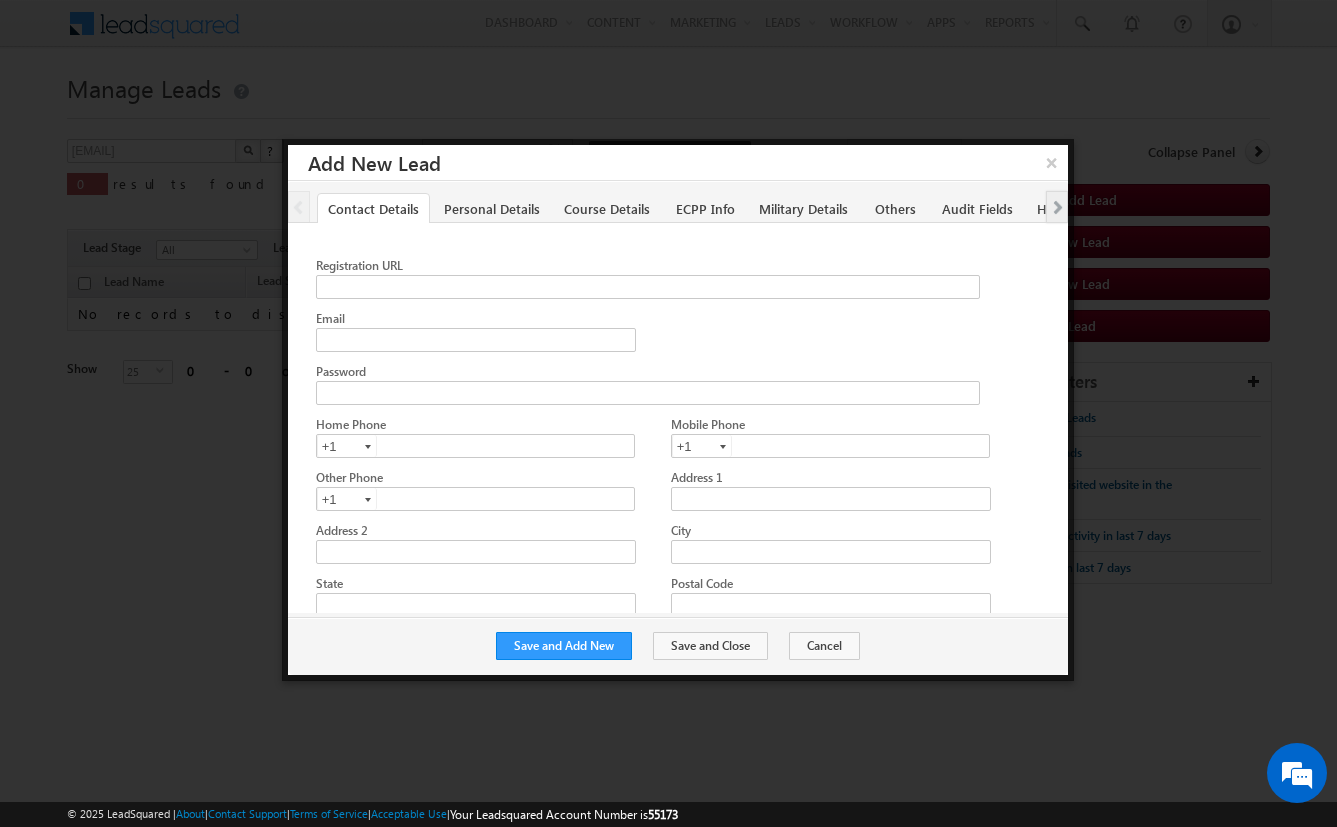 scroll, scrollTop: 0, scrollLeft: 0, axis: both 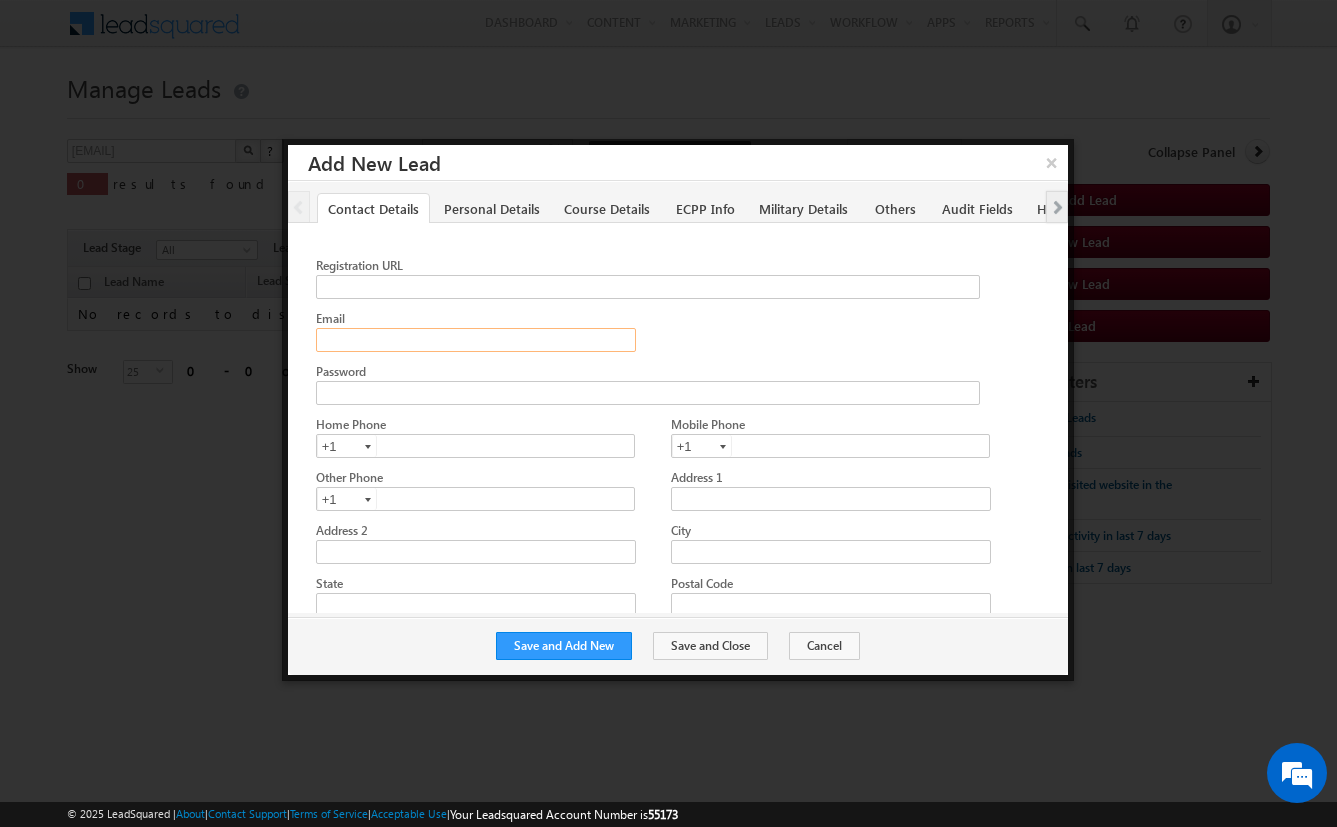 click on "Email" 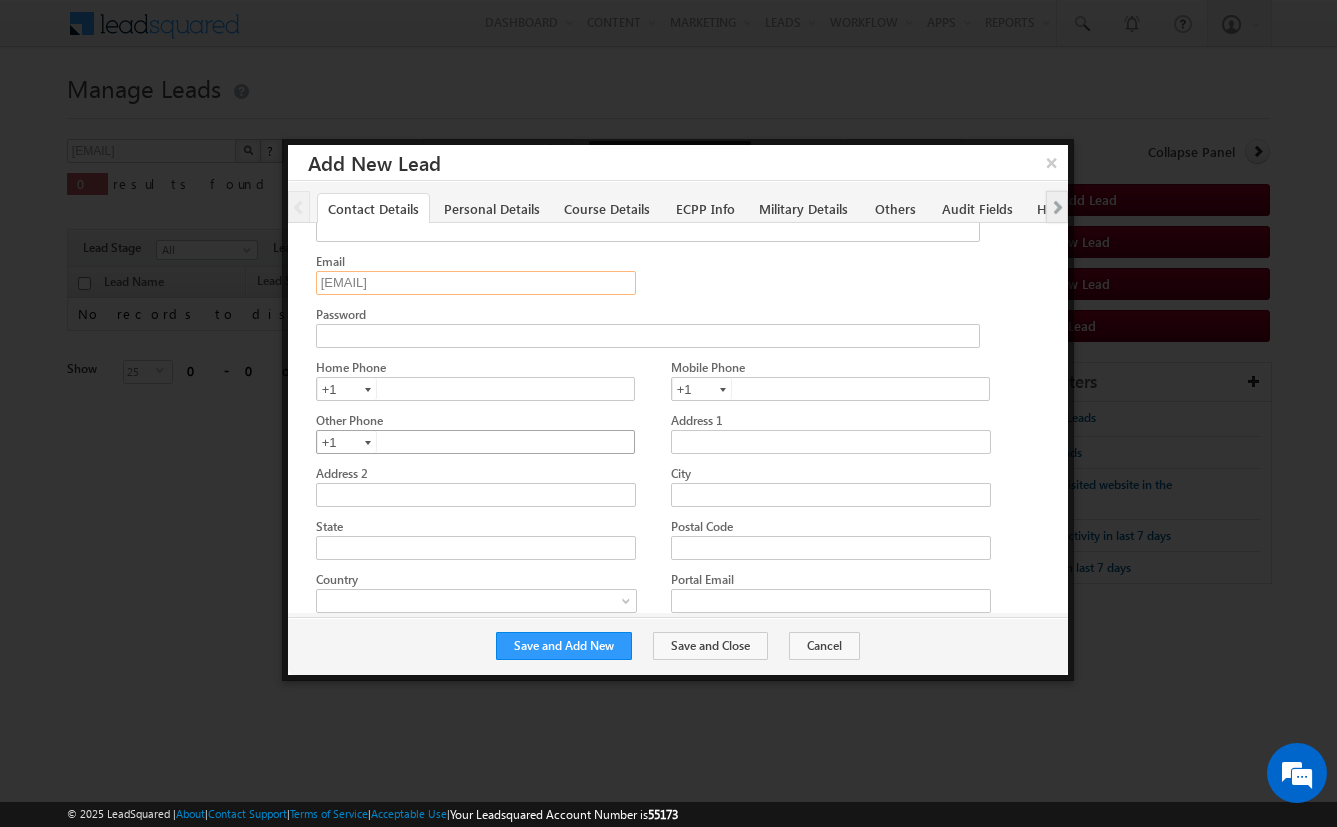 scroll, scrollTop: 61, scrollLeft: 0, axis: vertical 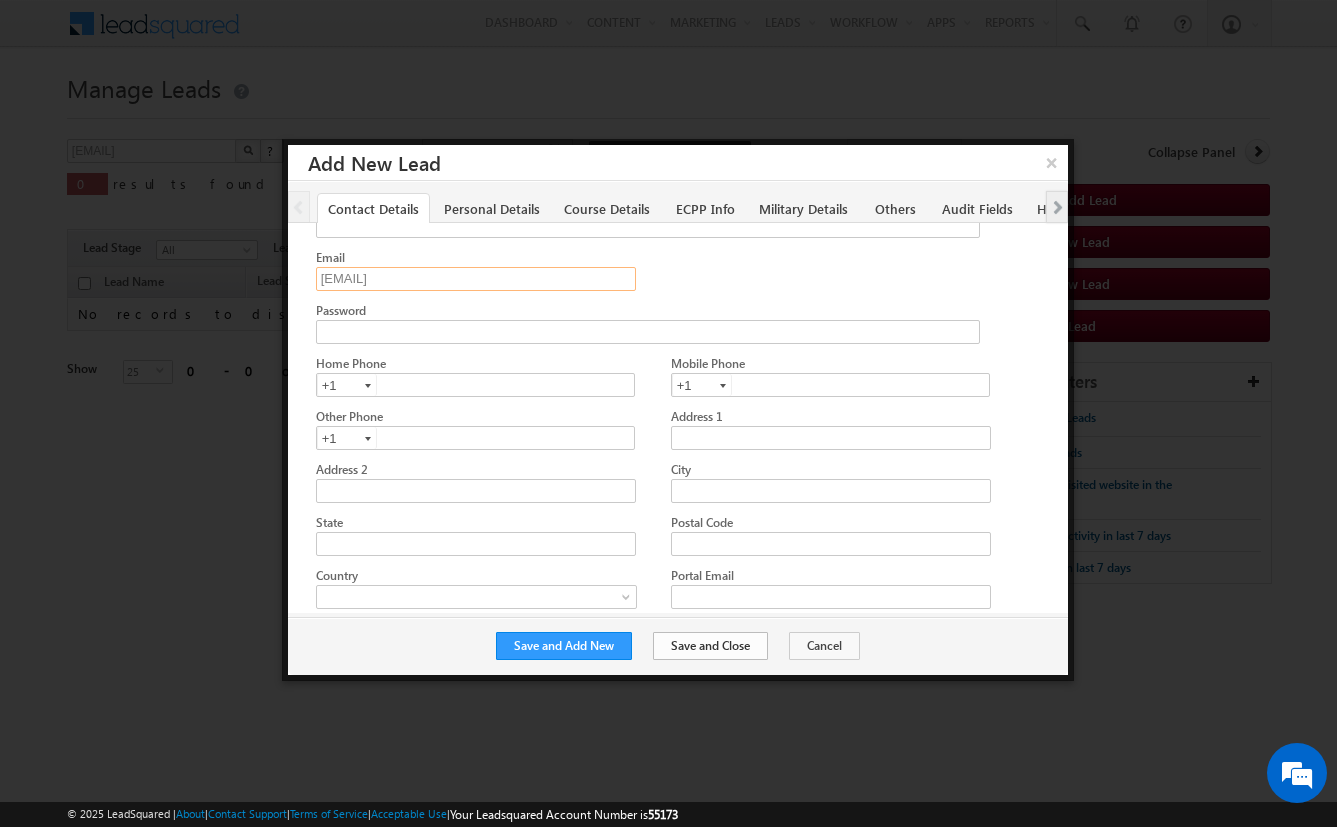 type on "[EMAIL]" 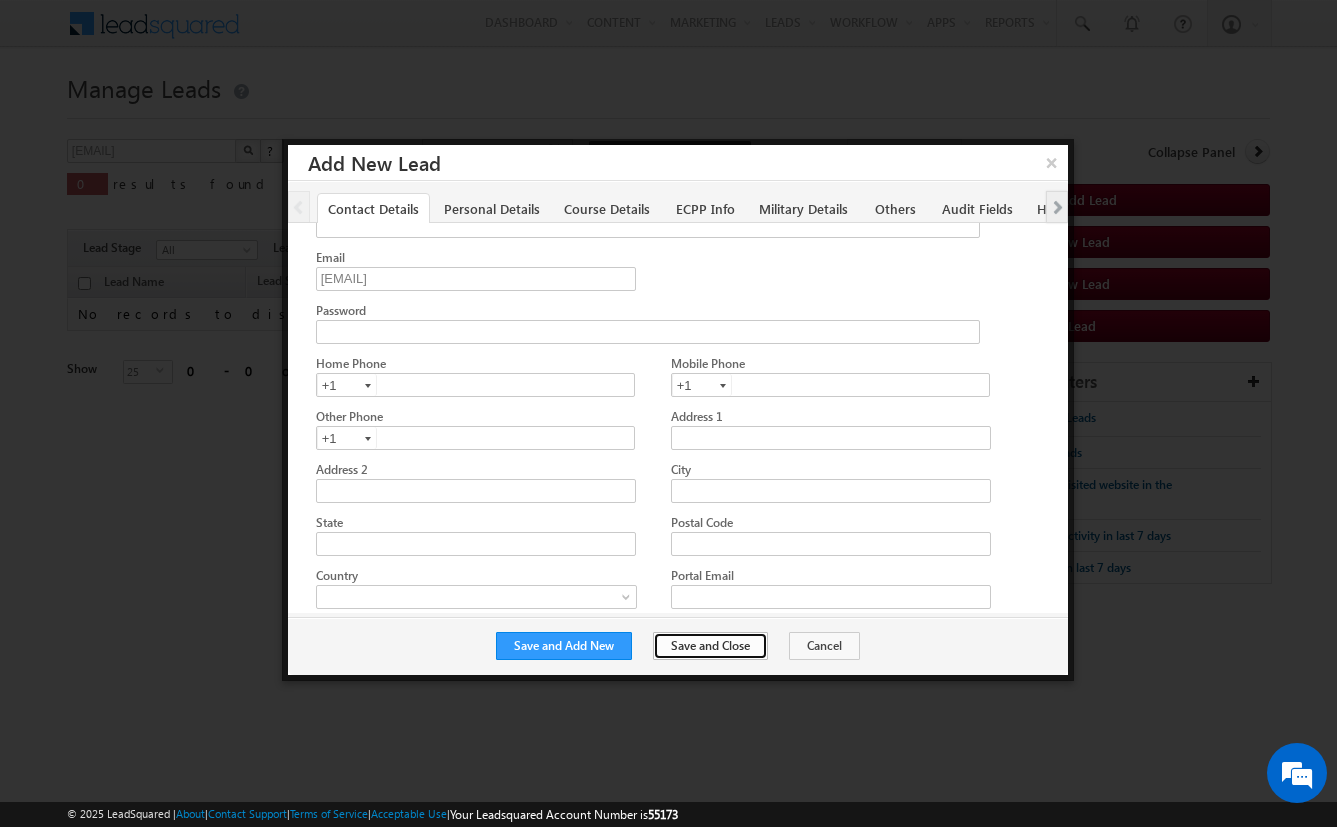 click on "Save and Close" at bounding box center (710, 646) 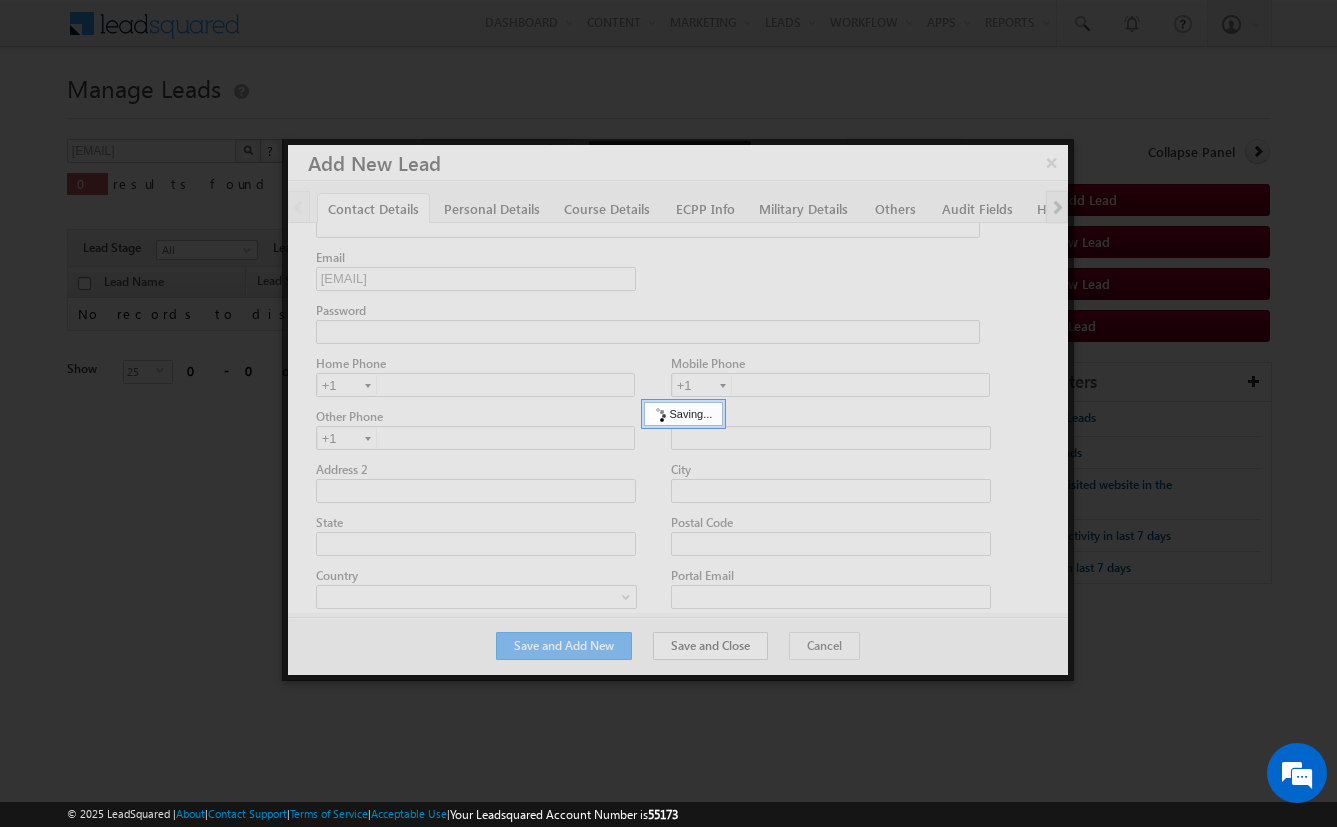scroll, scrollTop: 0, scrollLeft: 0, axis: both 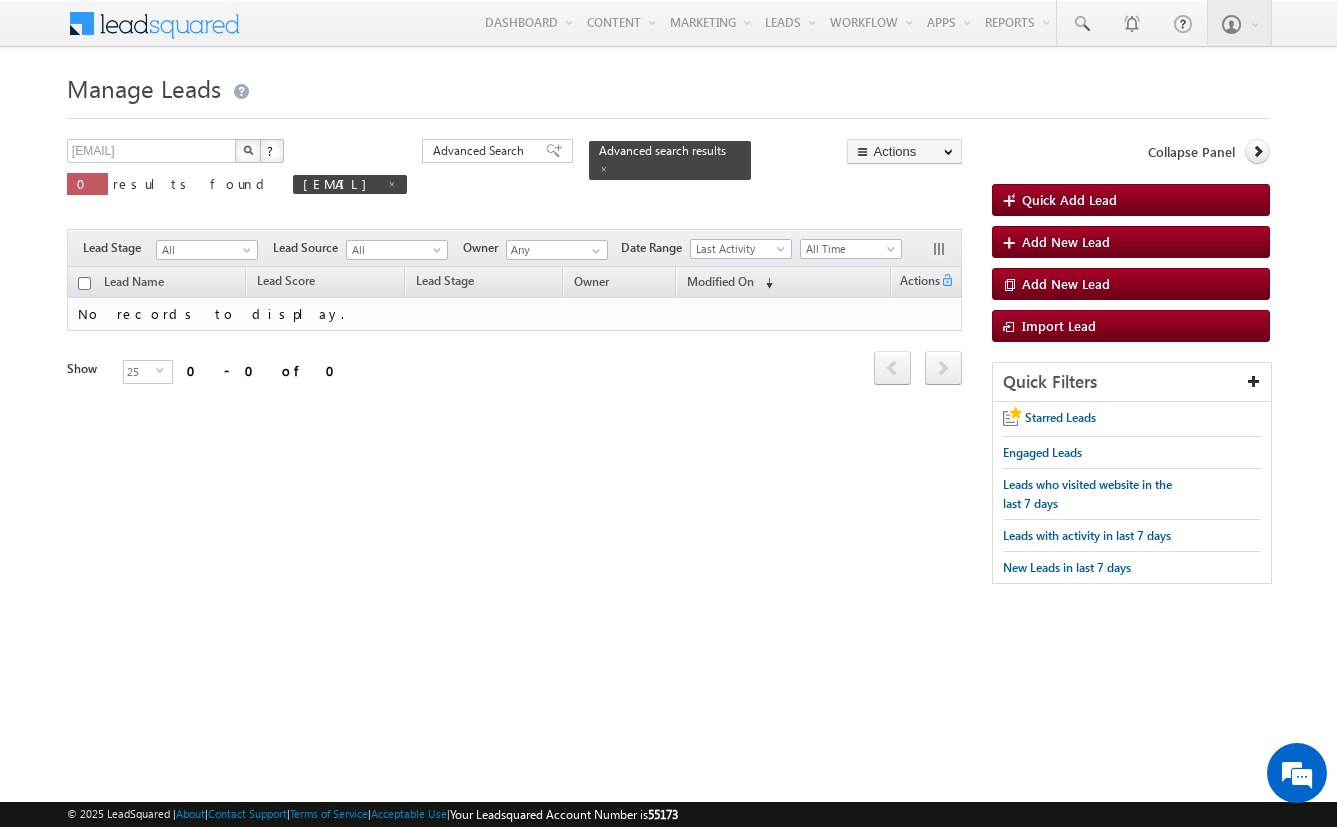 click on "[EMAIL] X ?   0 results found         [EMAIL]
Advanced Search
Advanced Search
Advanced search results
Actions Export Leads Reset all Filters
Actions Export Leads Bulk Update Send Email" at bounding box center (514, 181) 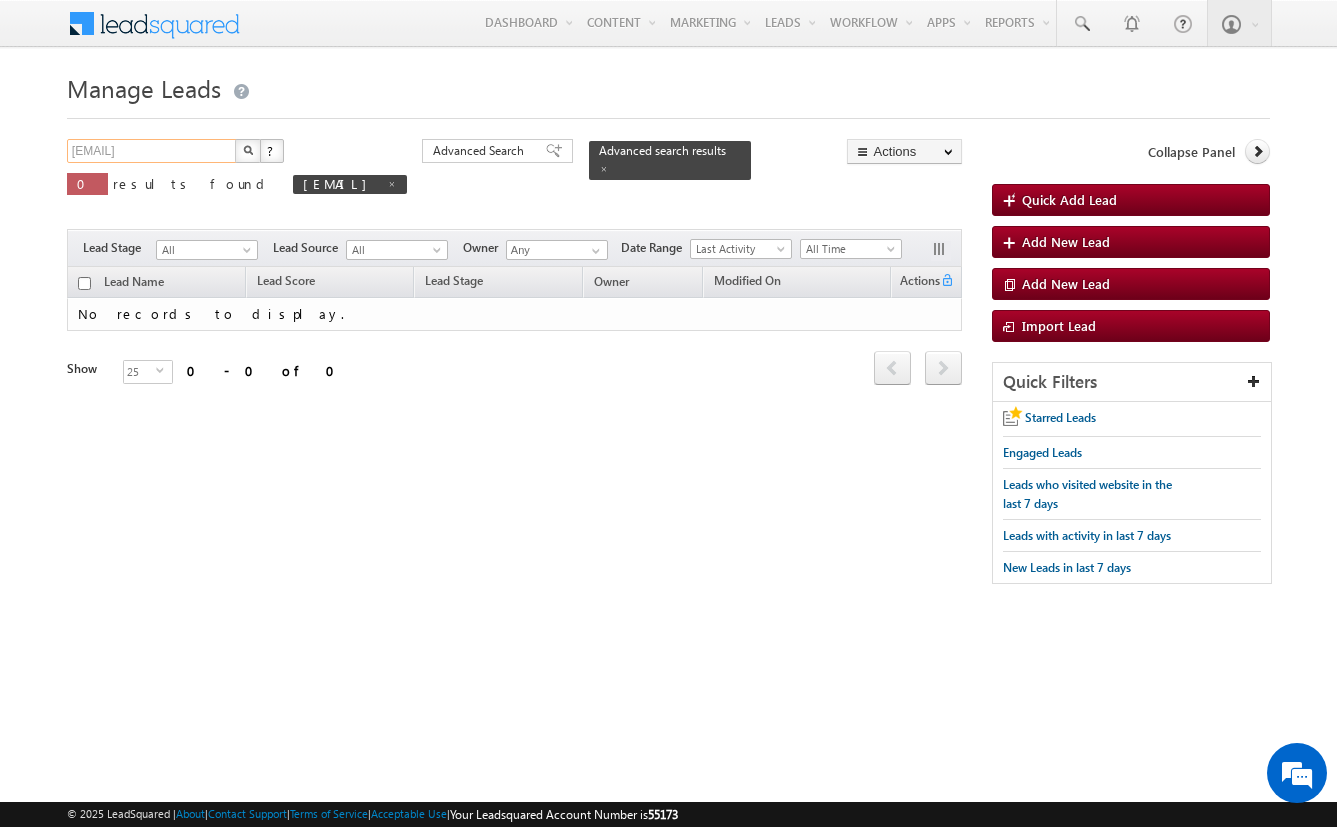 click on "[EMAIL]" at bounding box center (152, 151) 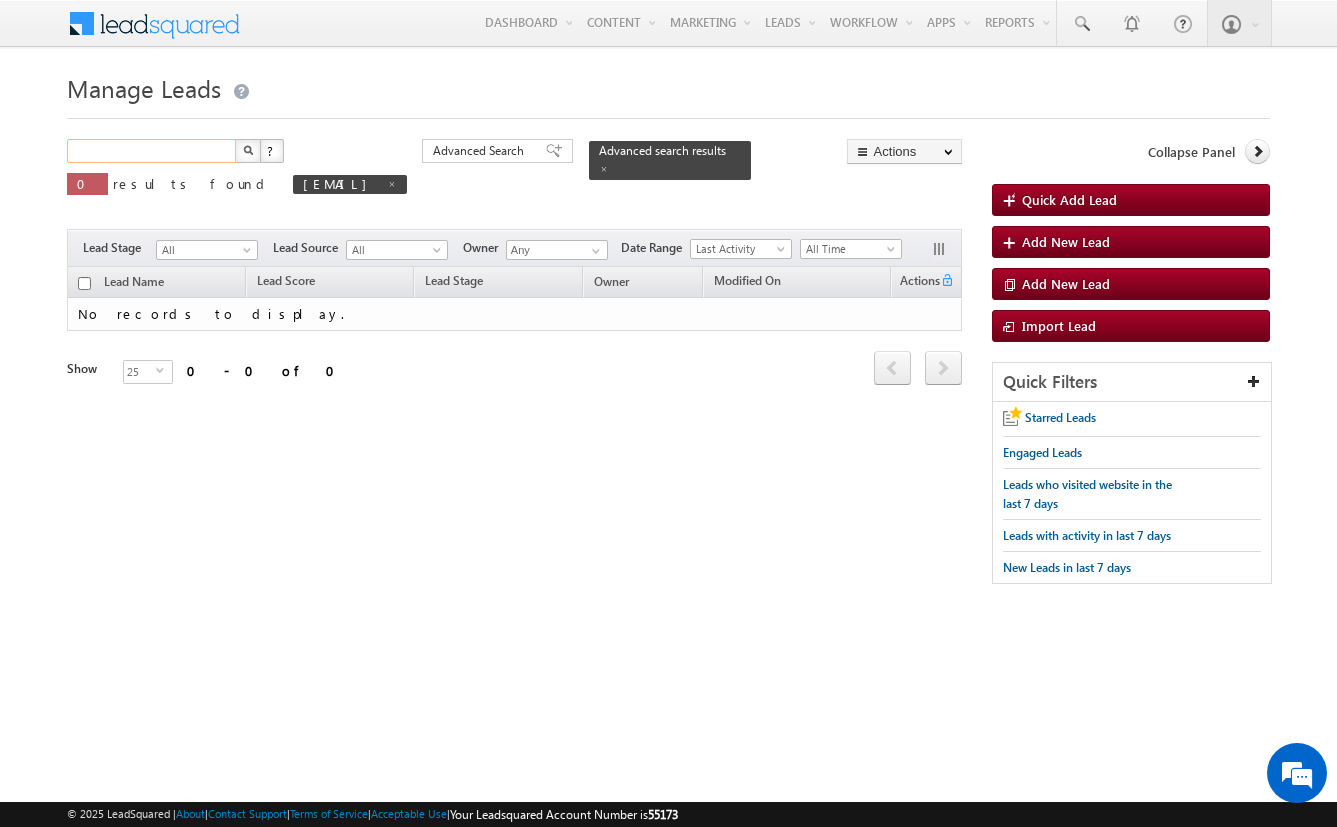 paste on "[EMAIL]" 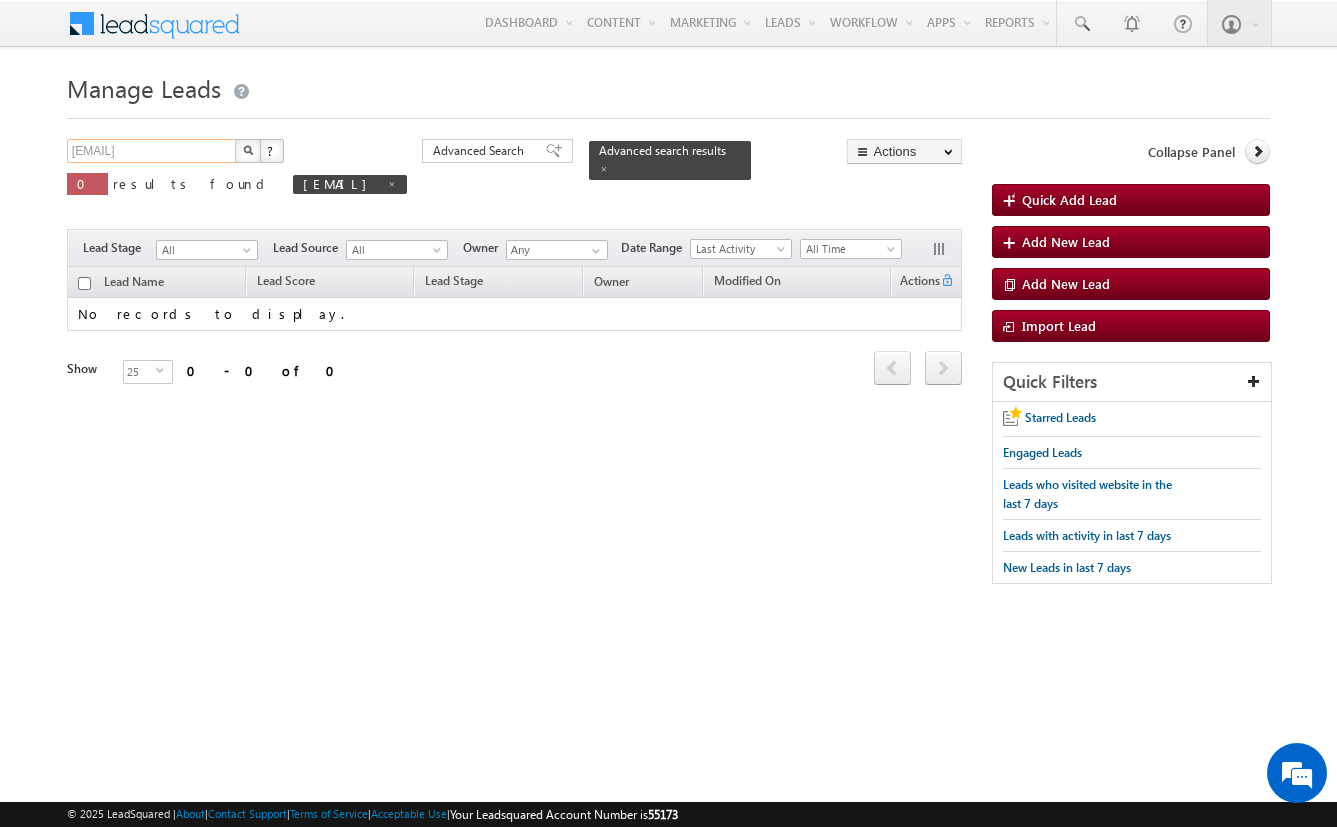scroll, scrollTop: 0, scrollLeft: 78, axis: horizontal 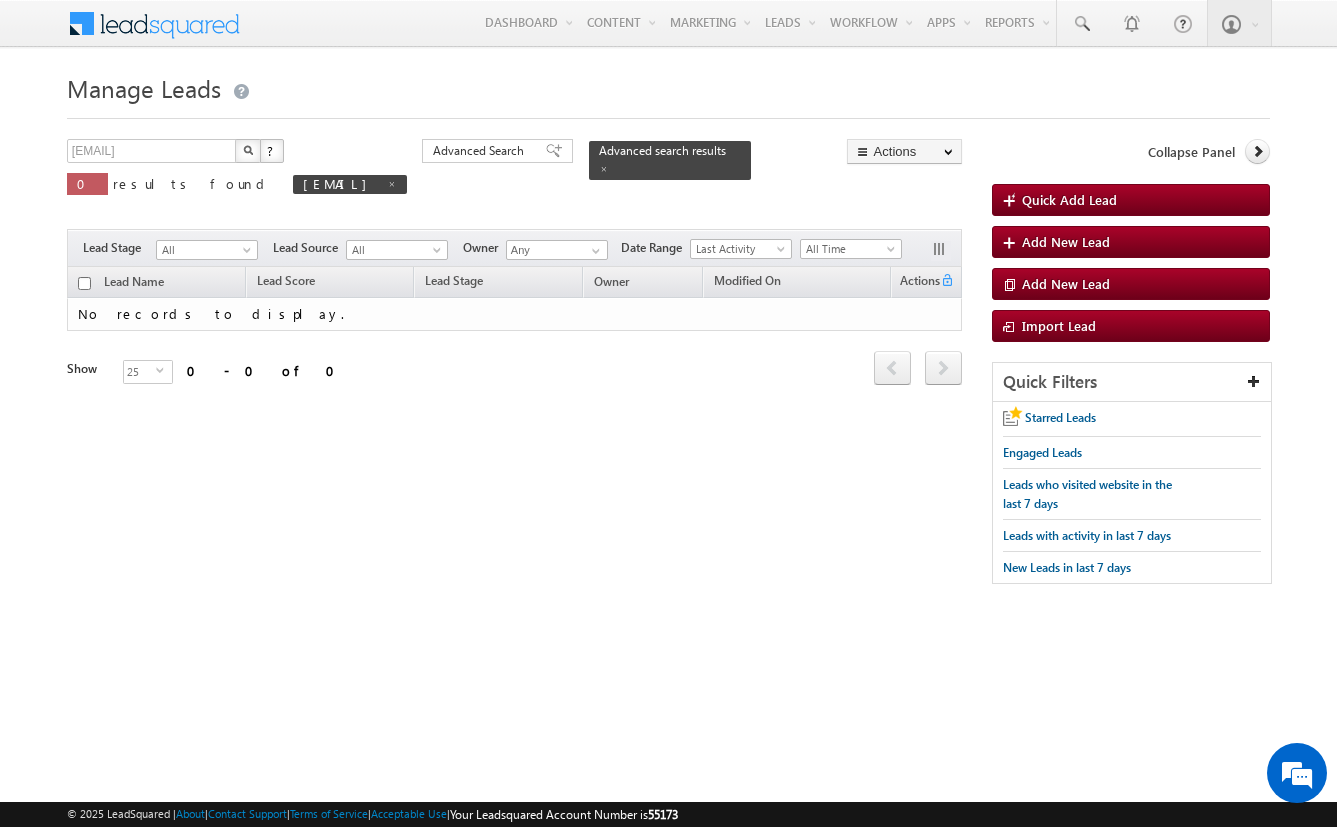 click at bounding box center [248, 151] 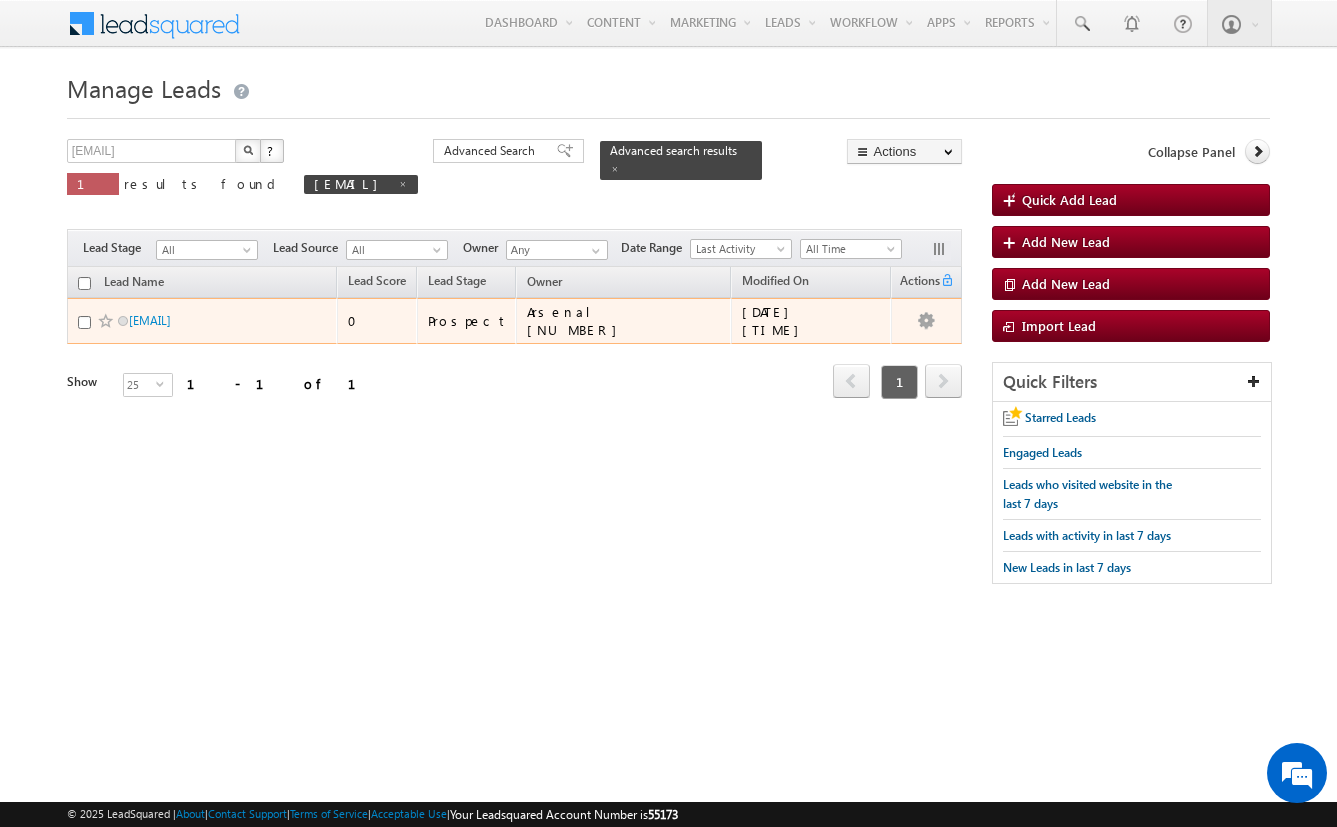 click on "[EMAIL]" at bounding box center [196, 320] 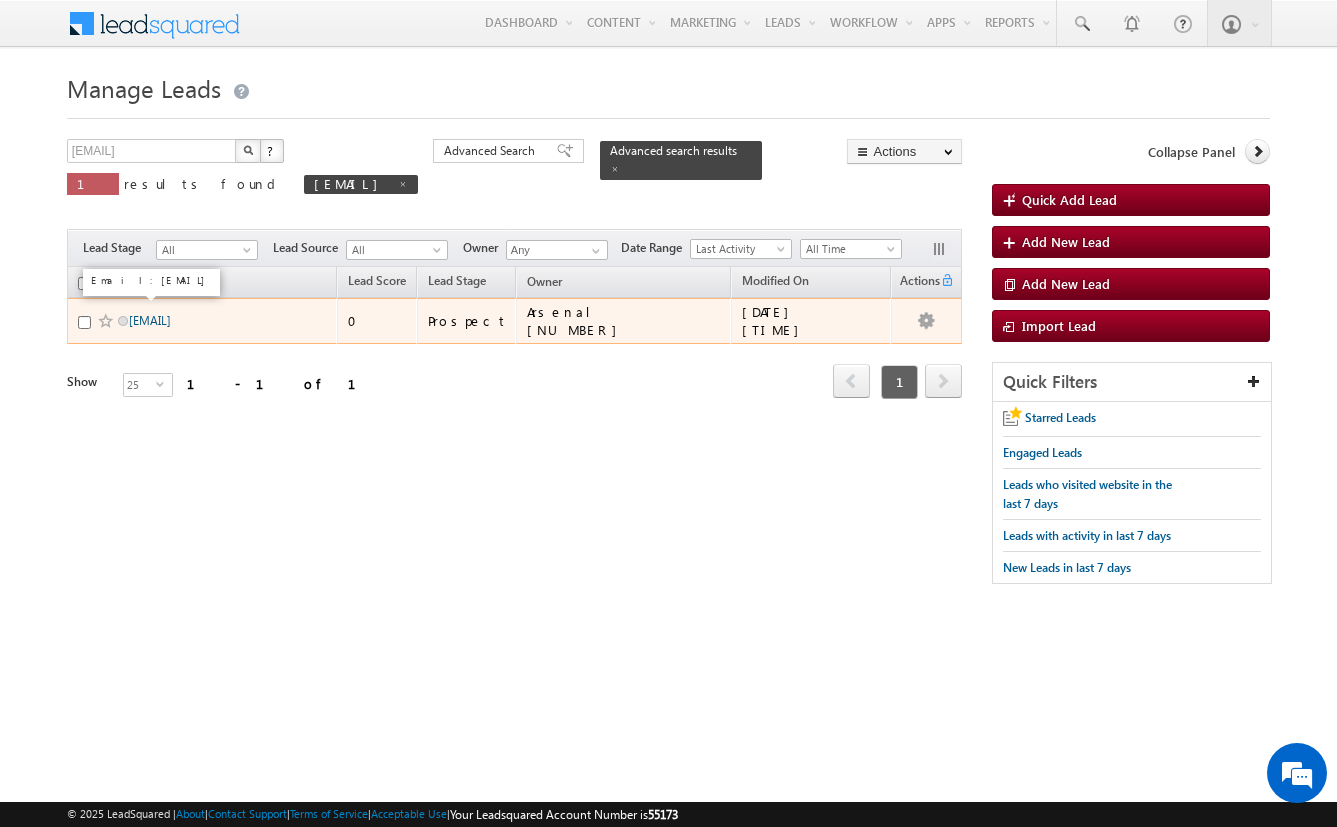 click on "[EMAIL]" at bounding box center (150, 320) 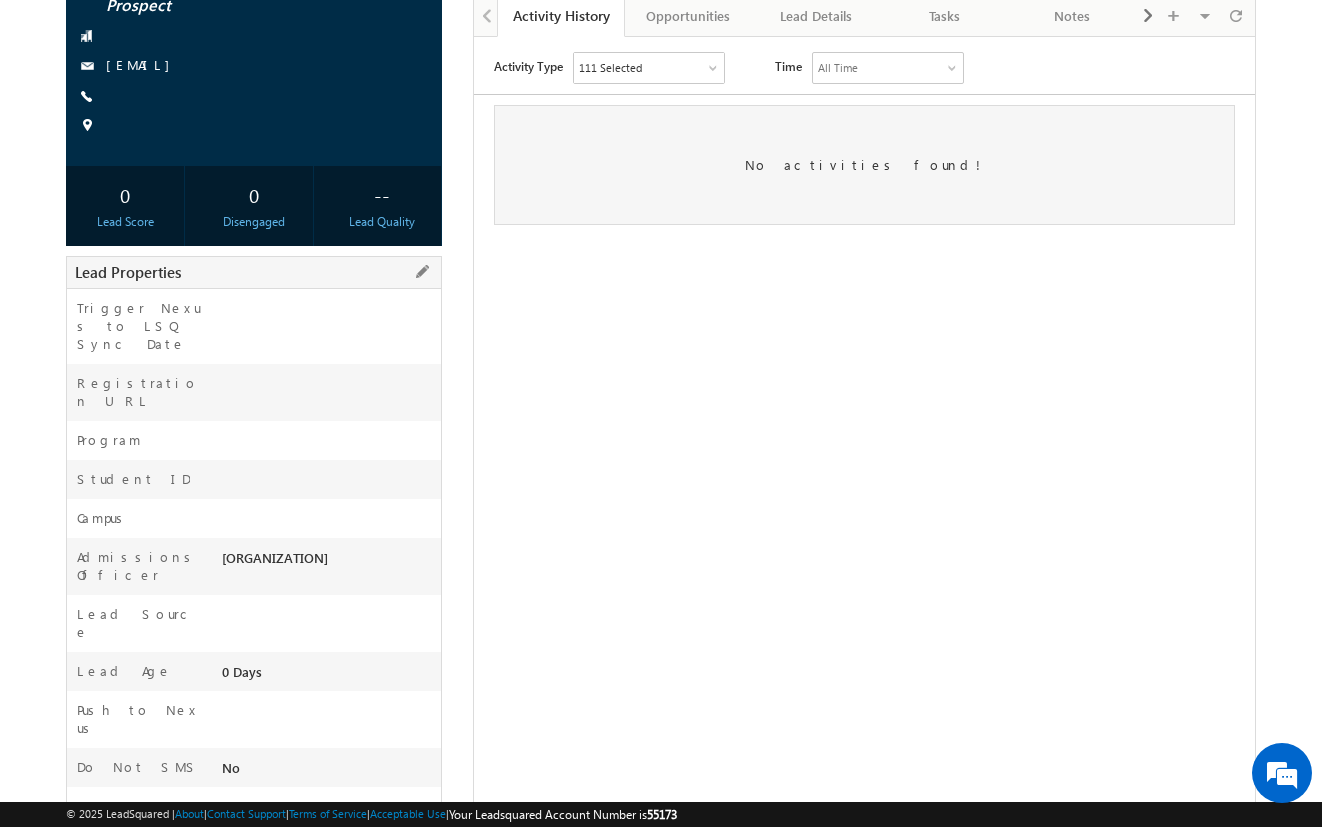 scroll, scrollTop: 183, scrollLeft: 0, axis: vertical 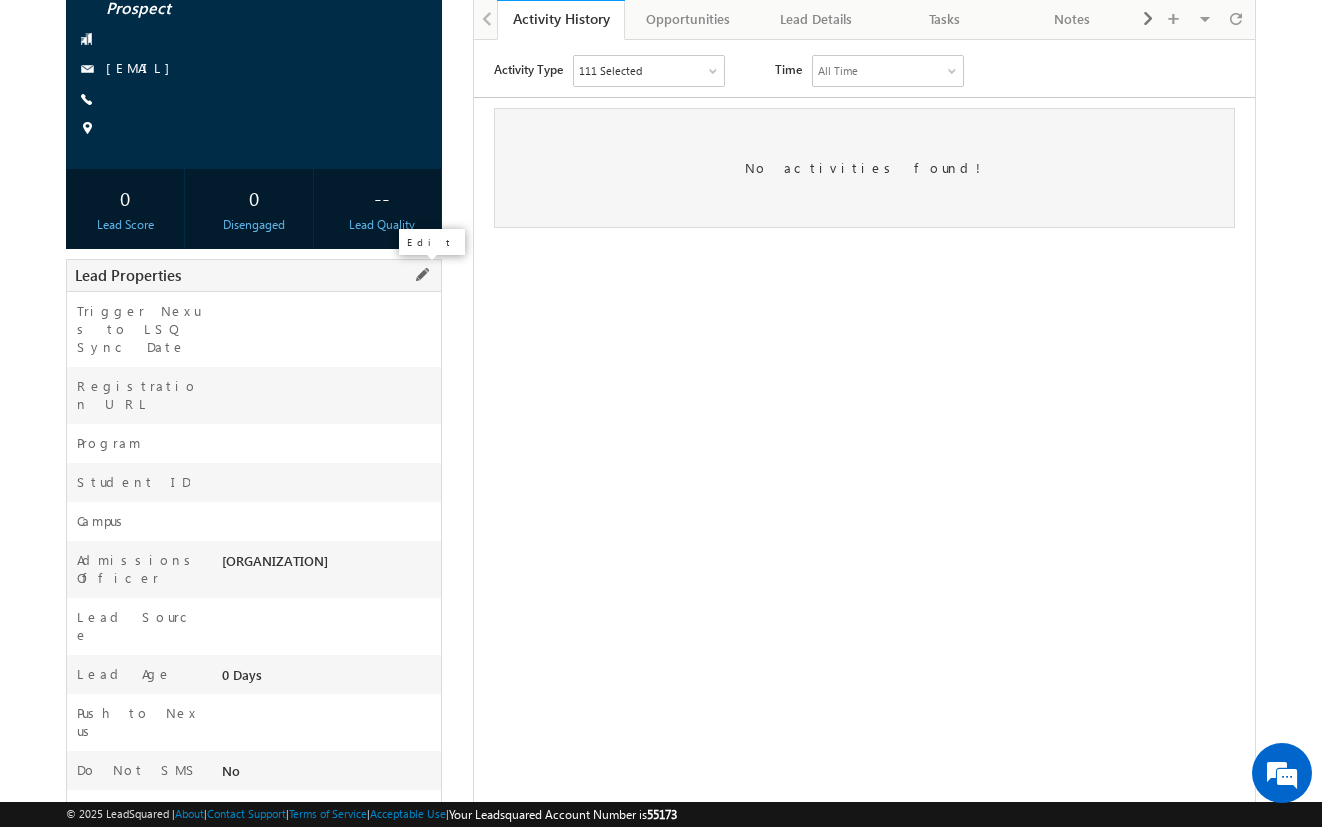 click at bounding box center (422, 275) 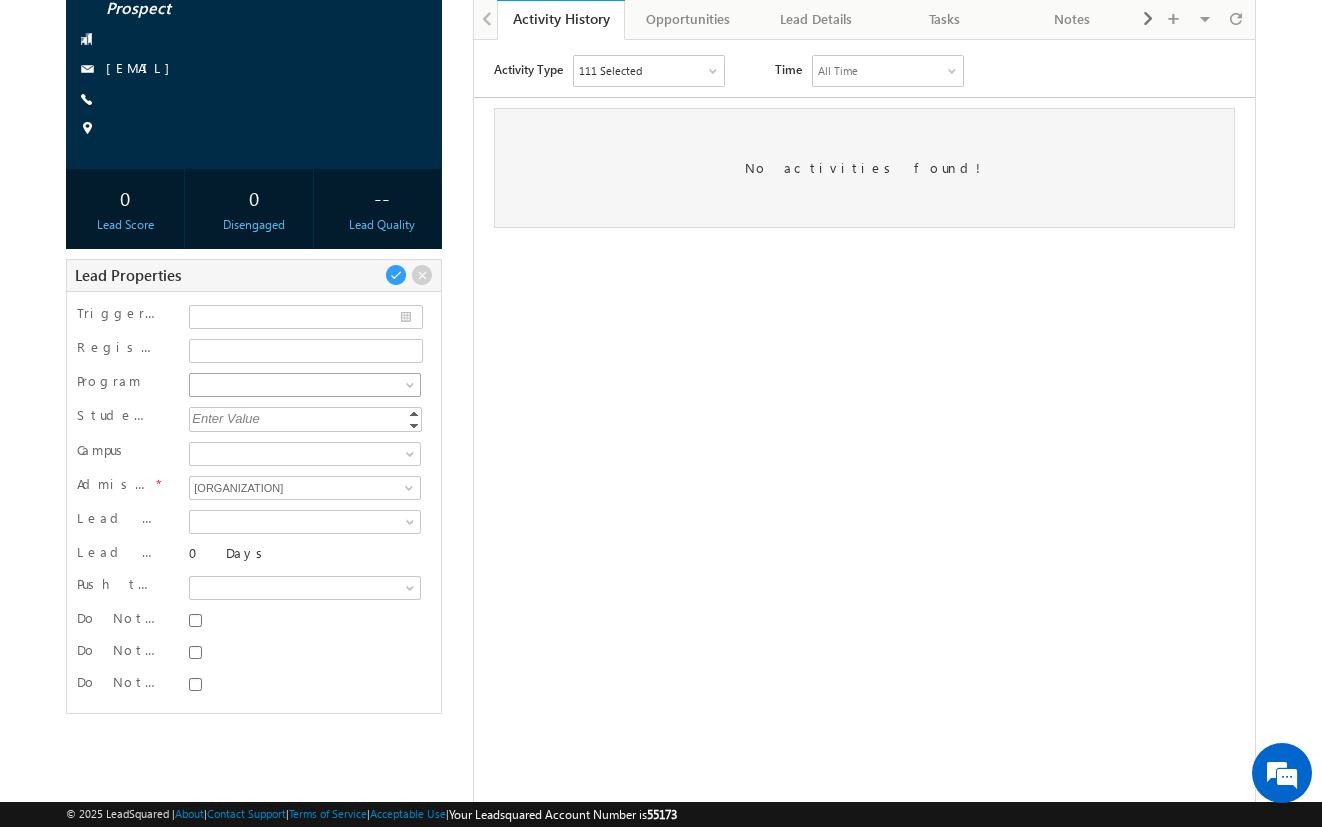 click at bounding box center [412, 389] 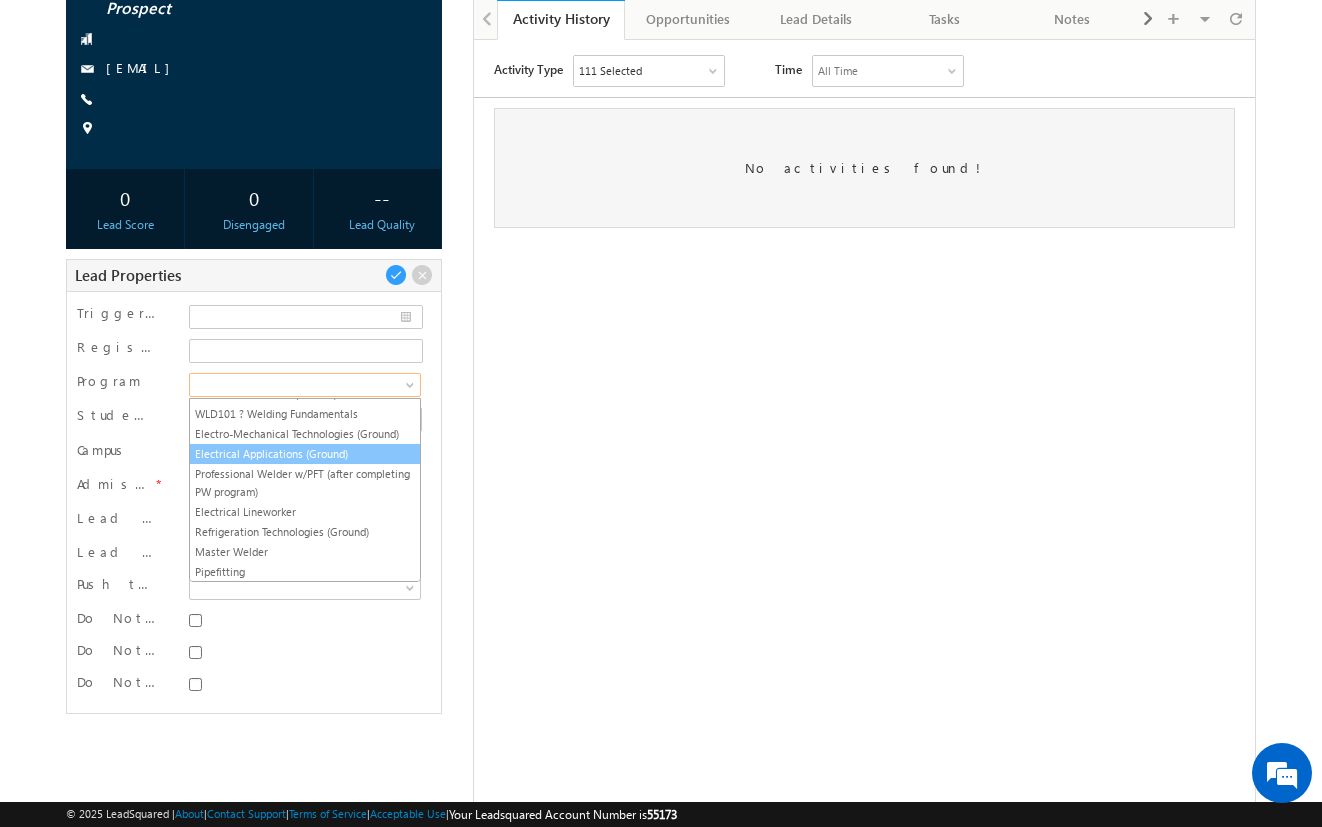 scroll, scrollTop: 0, scrollLeft: 0, axis: both 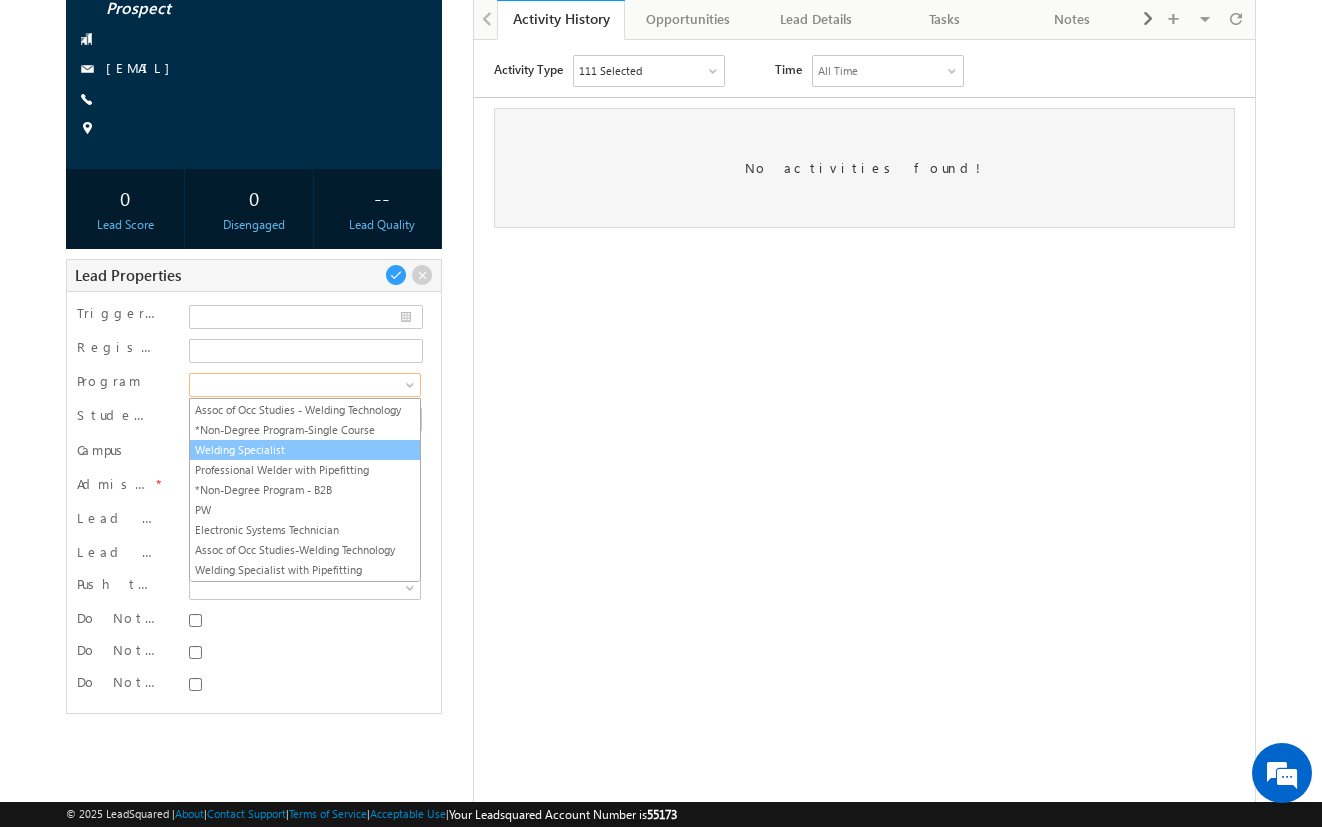 click on "Welding Specialist" at bounding box center (305, 450) 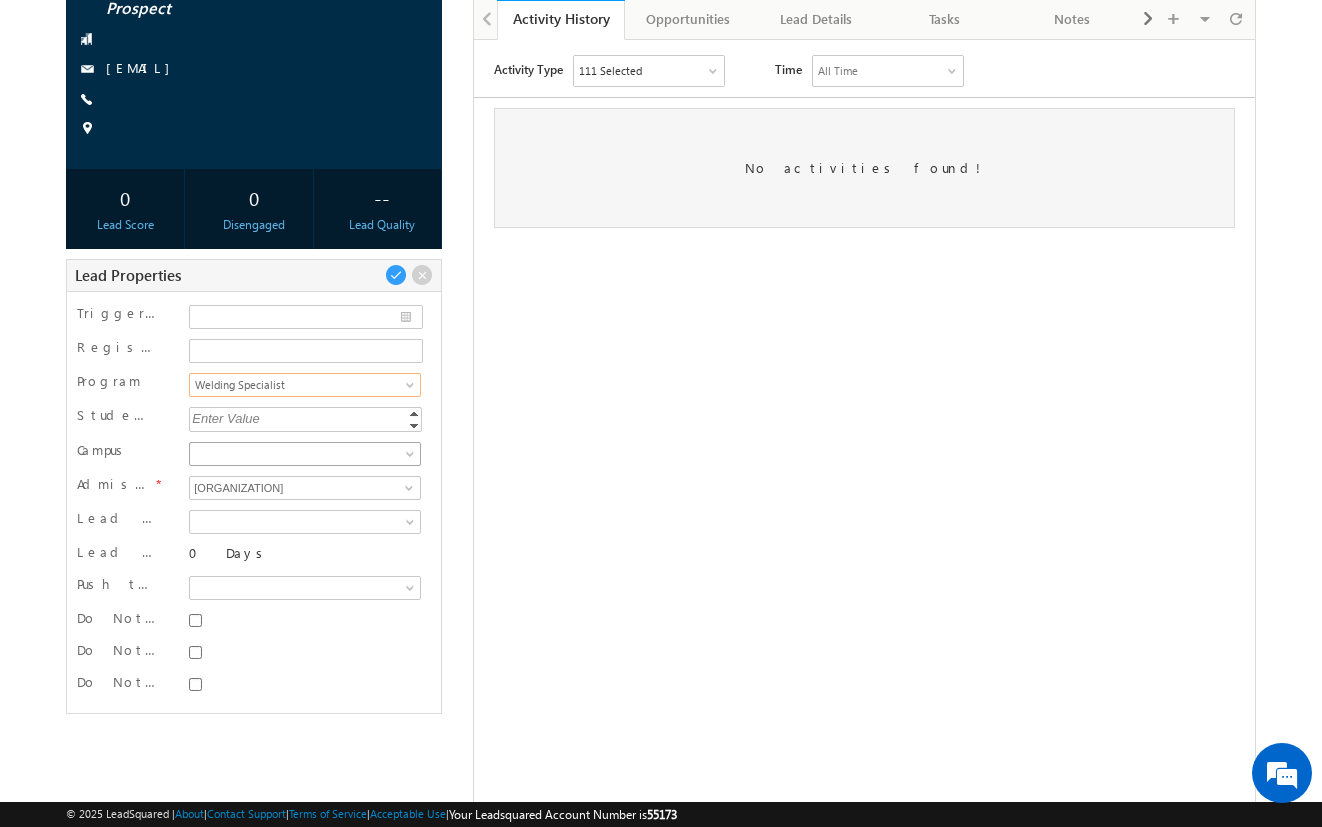click at bounding box center [303, 454] 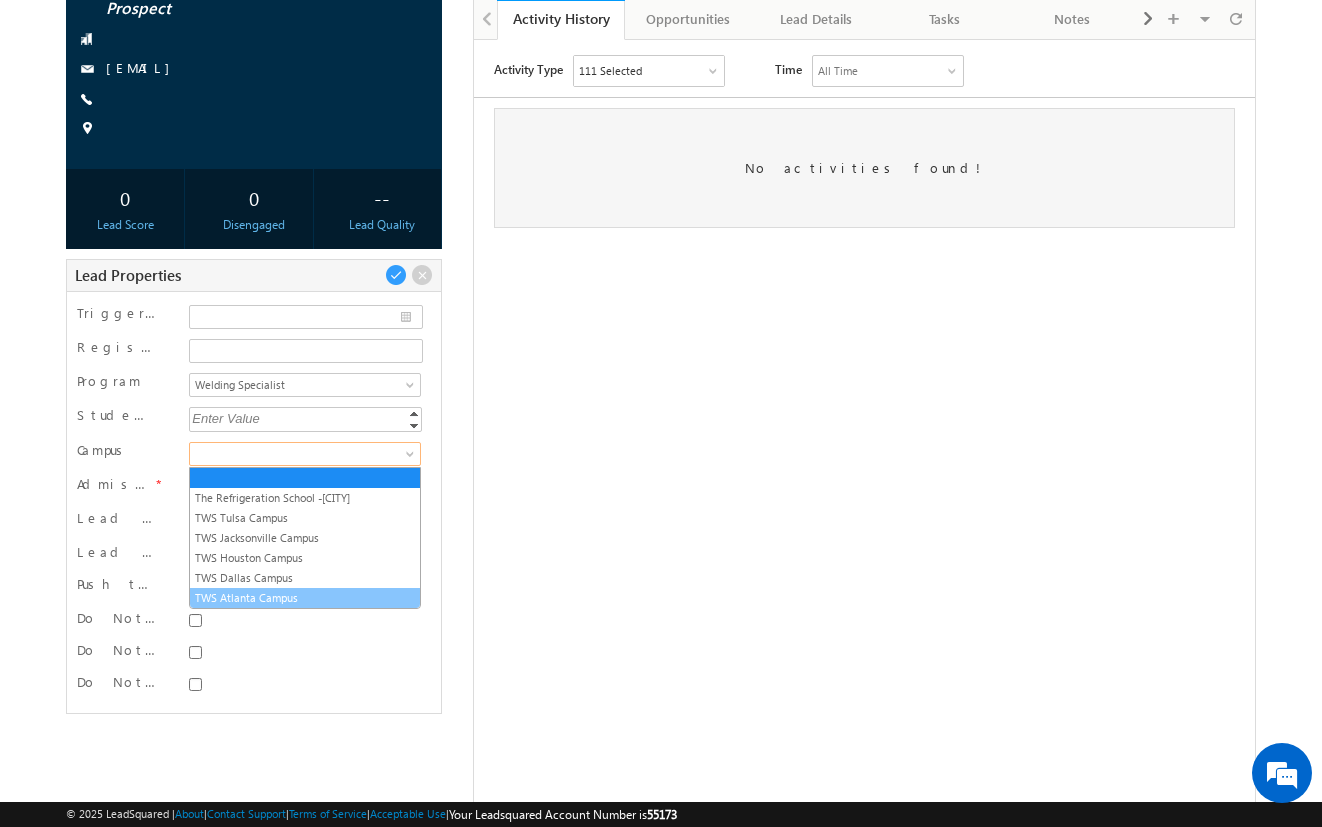 click on "TWS Atlanta Campus" at bounding box center [305, 598] 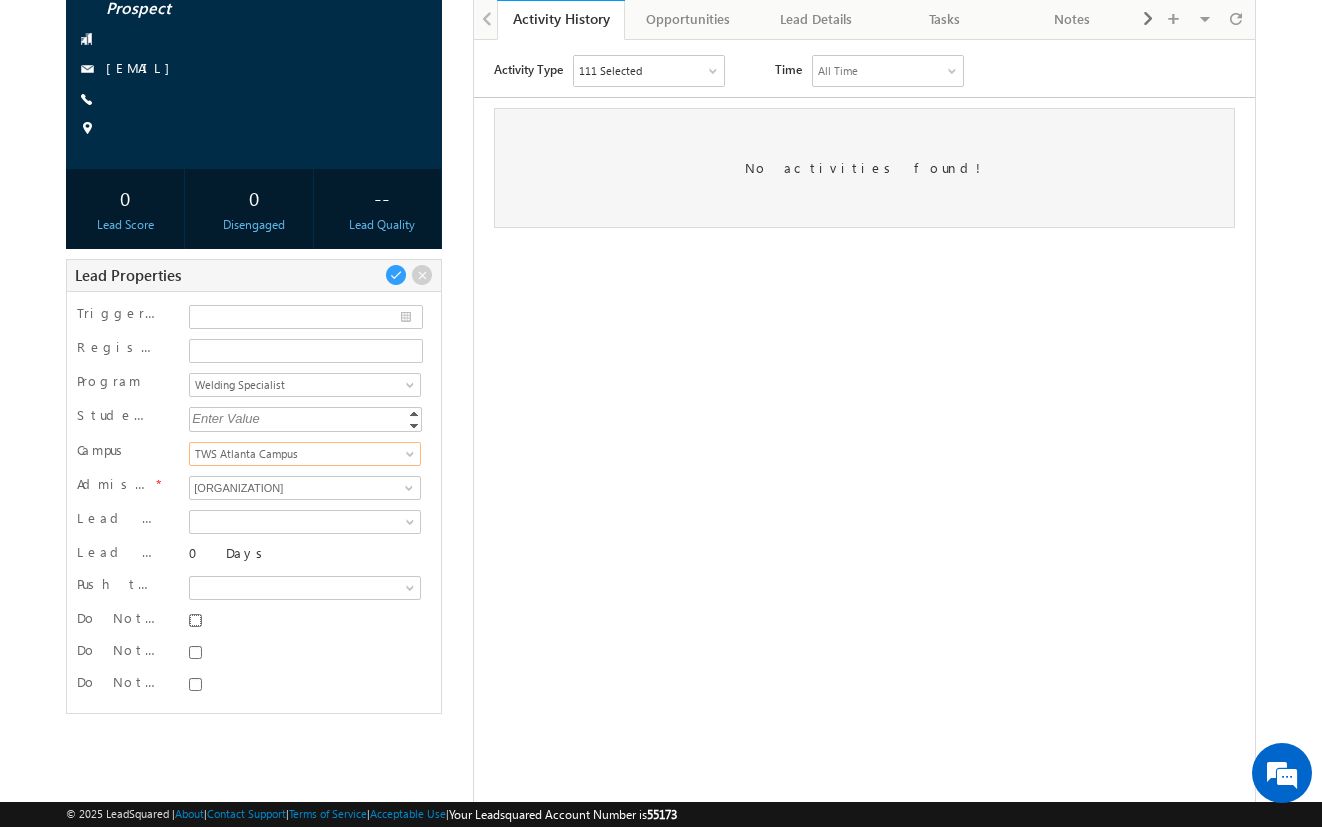 click on "Do Not SMS" at bounding box center (195, 620) 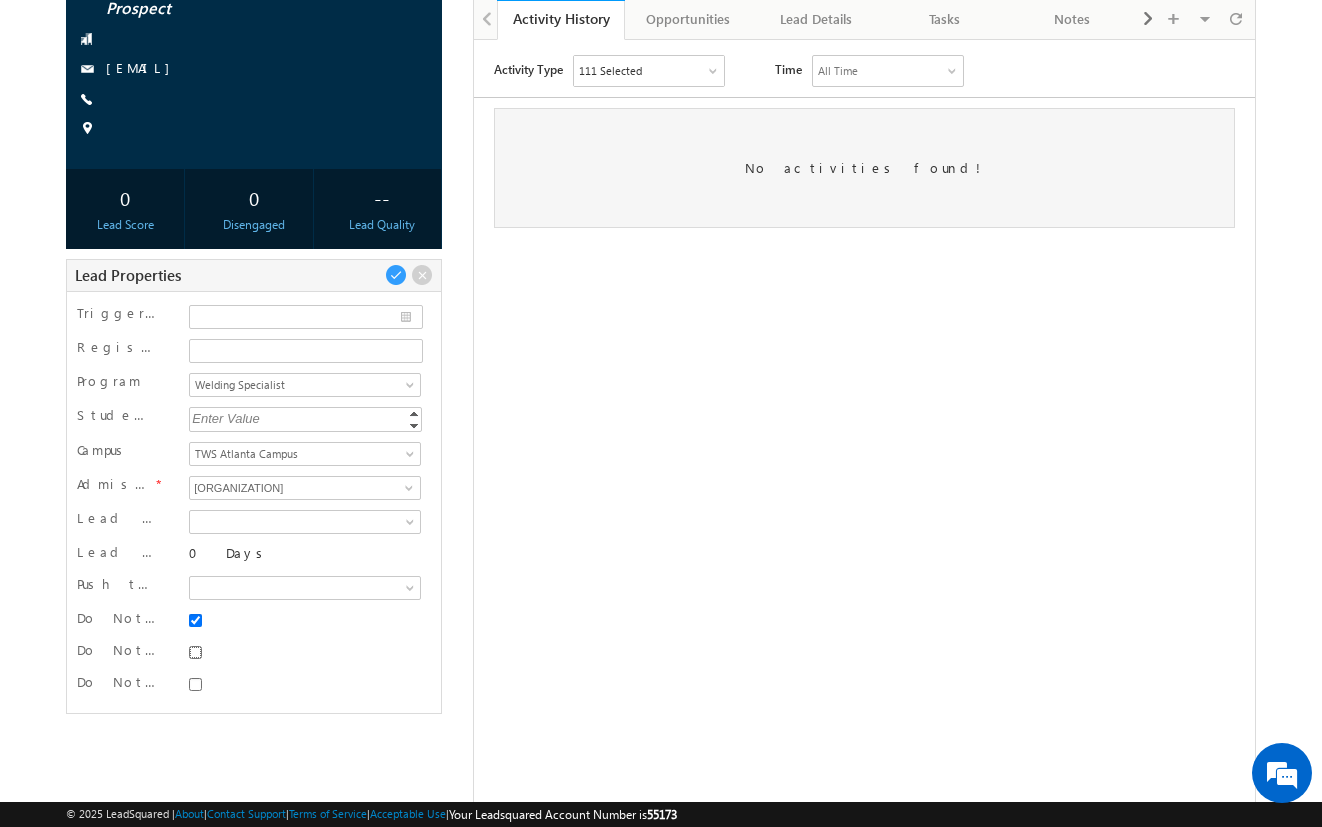 click on "Do Not Email" at bounding box center [195, 652] 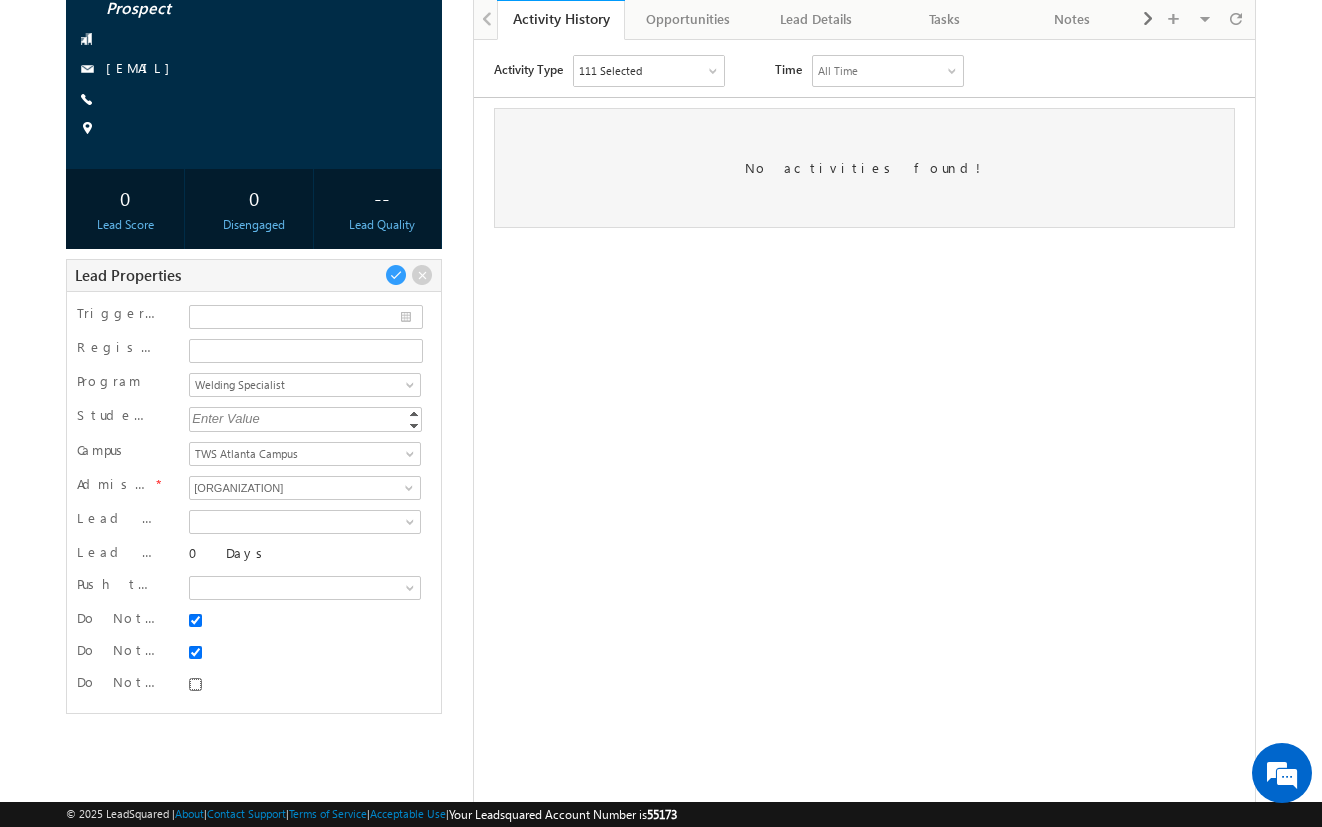 click on "Do Not Call" at bounding box center (195, 684) 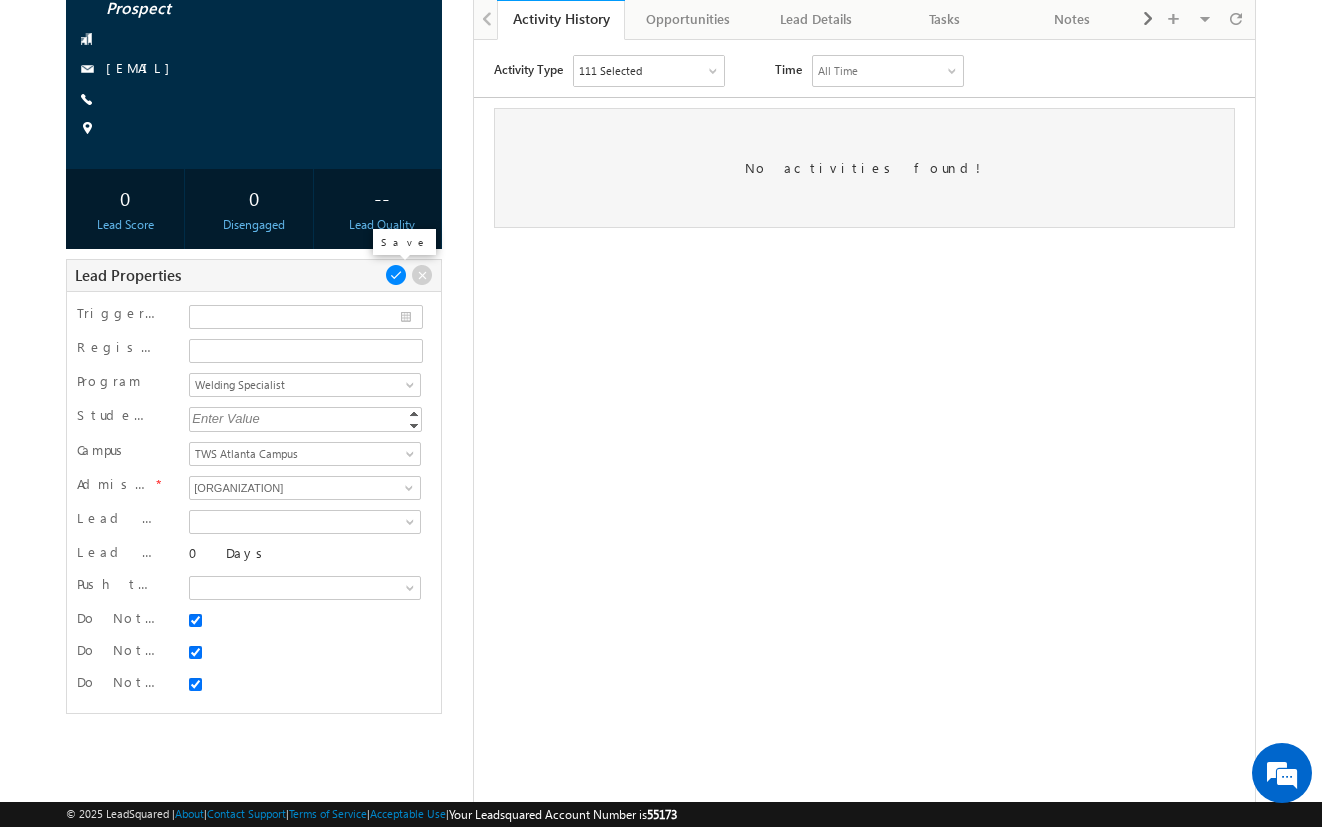 click at bounding box center [396, 275] 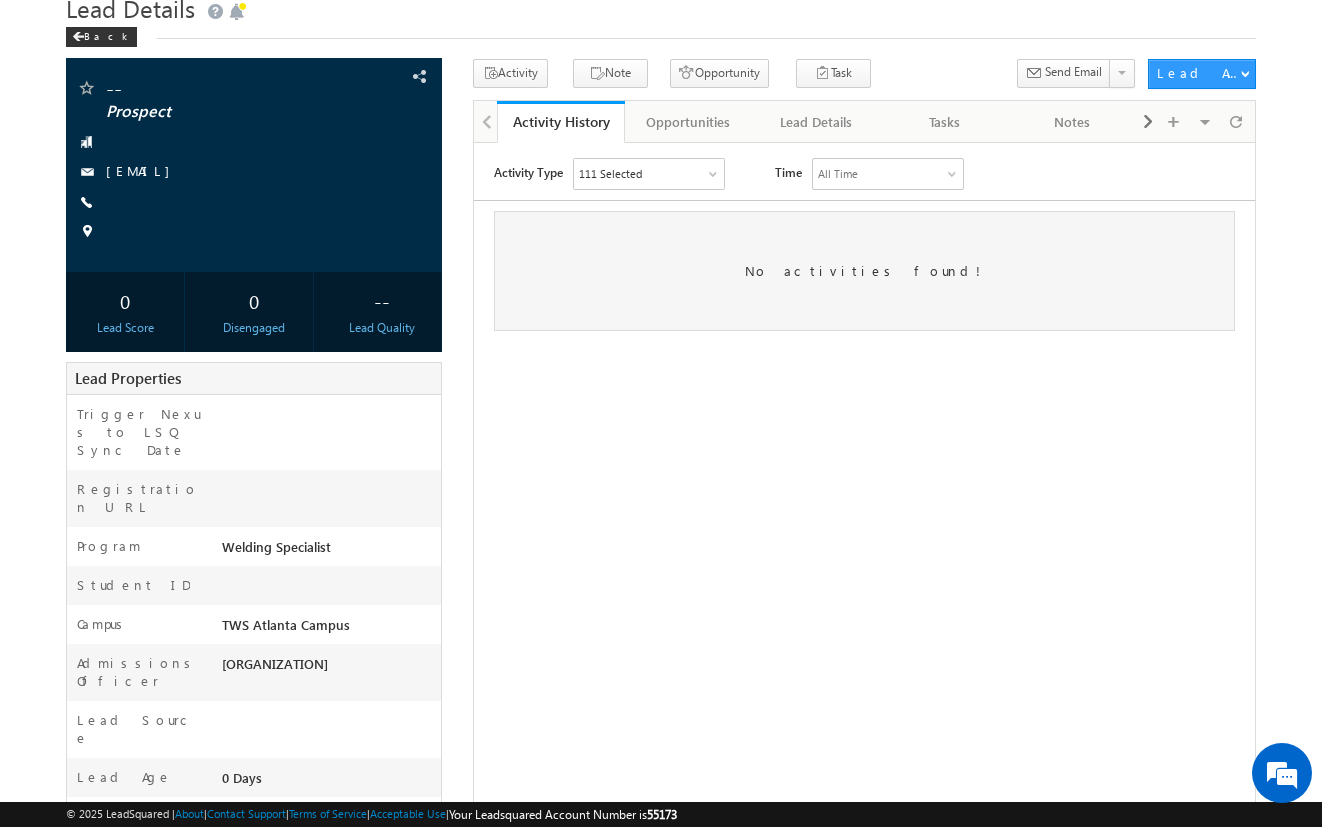 scroll, scrollTop: 257, scrollLeft: 0, axis: vertical 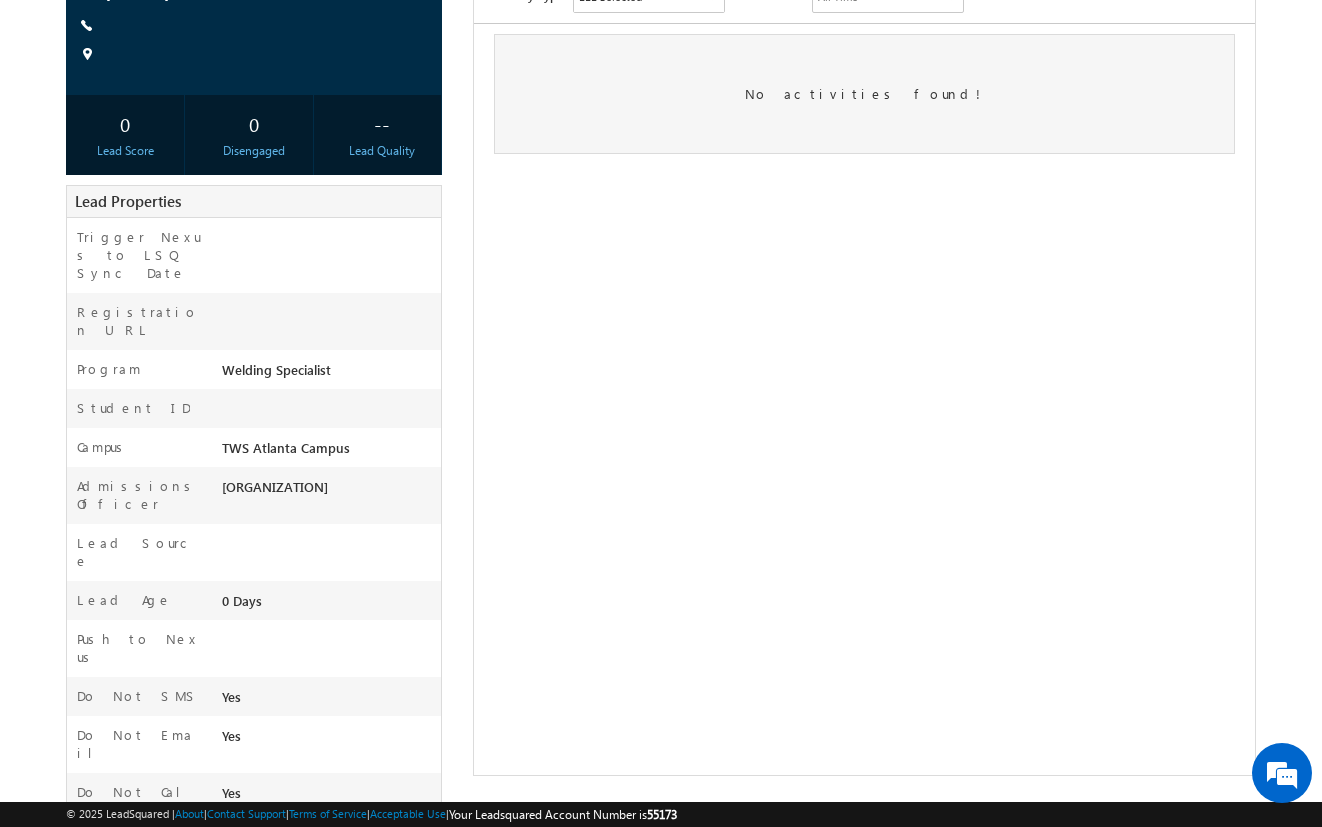click on "--
Prospect
amartha+testjul21atlws@arsenalstudios.com
--" at bounding box center [661, 361] 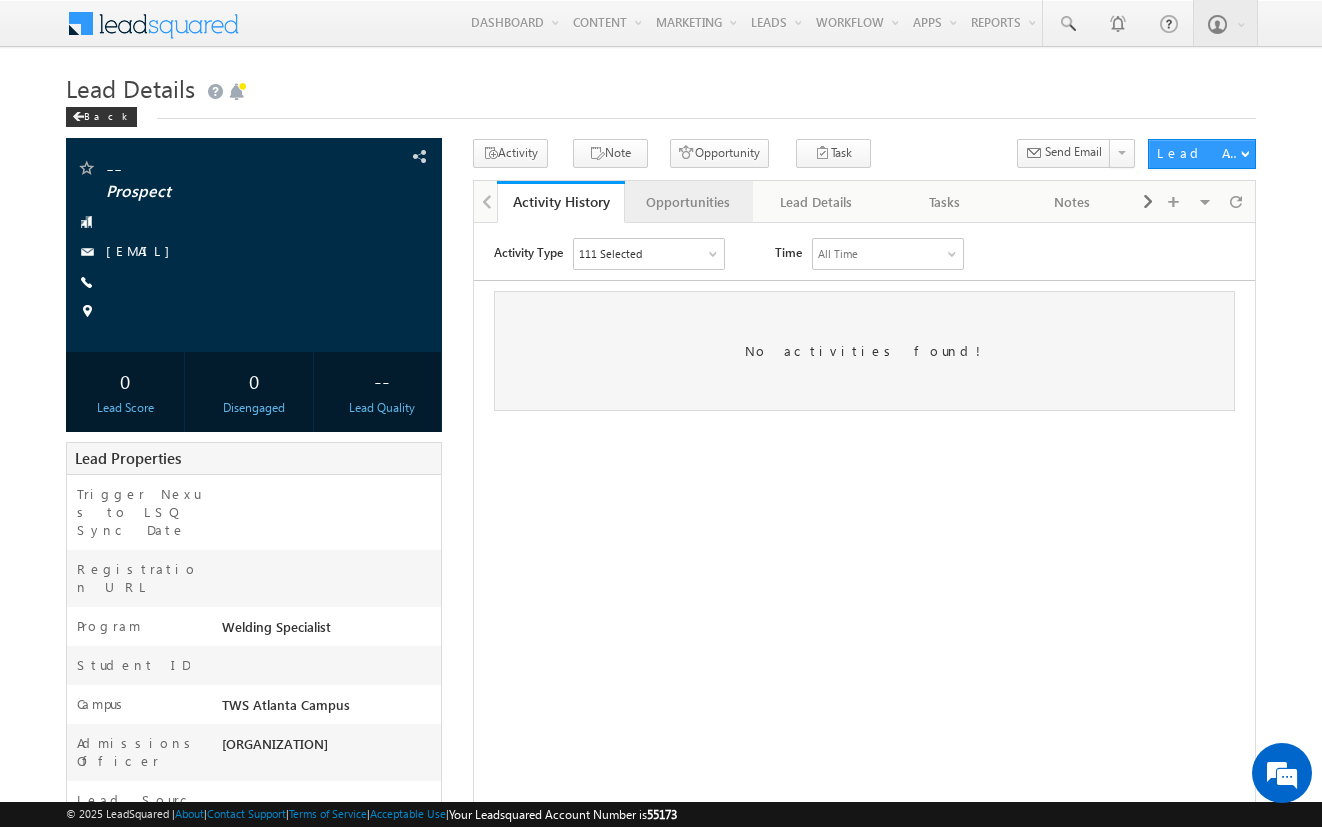 click on "Opportunities" at bounding box center [688, 202] 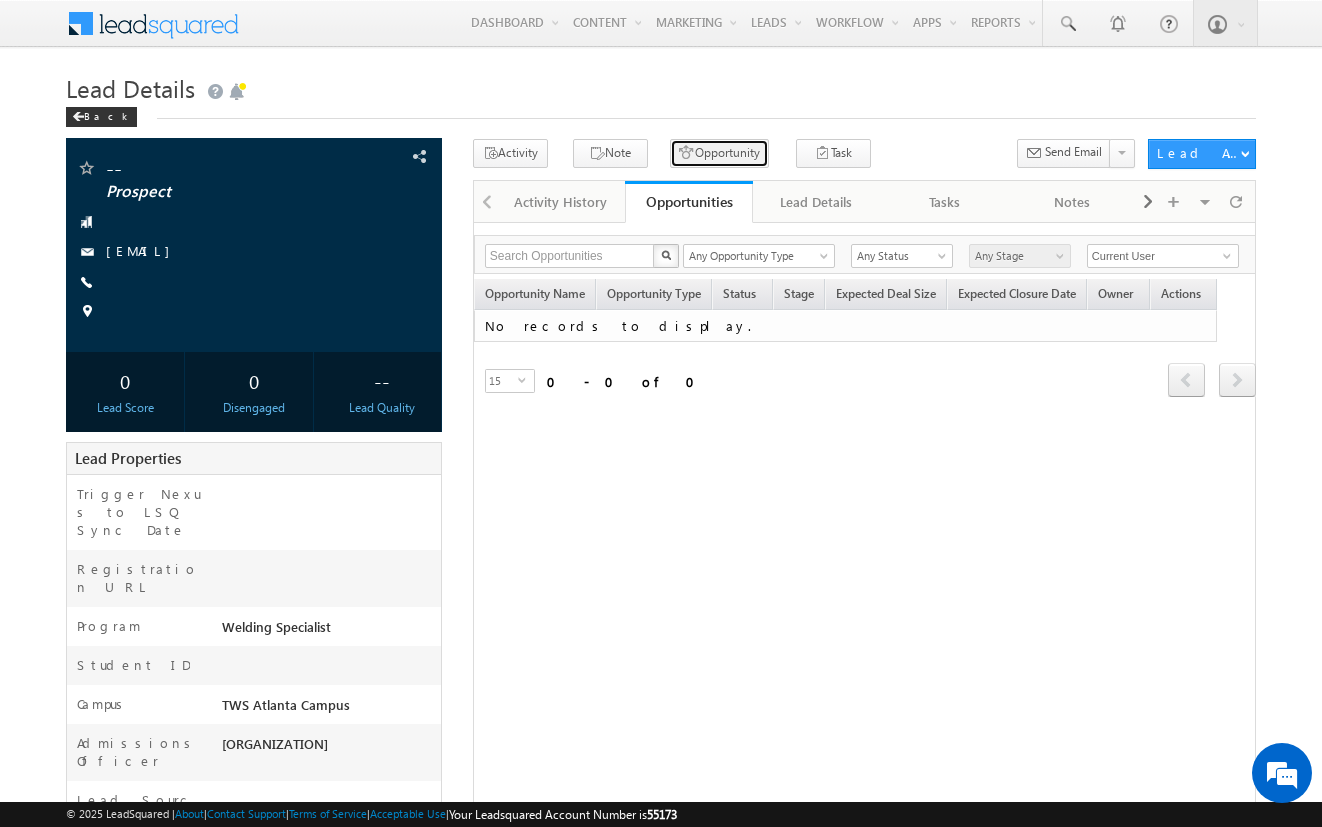 click on "Opportunity" at bounding box center [719, 153] 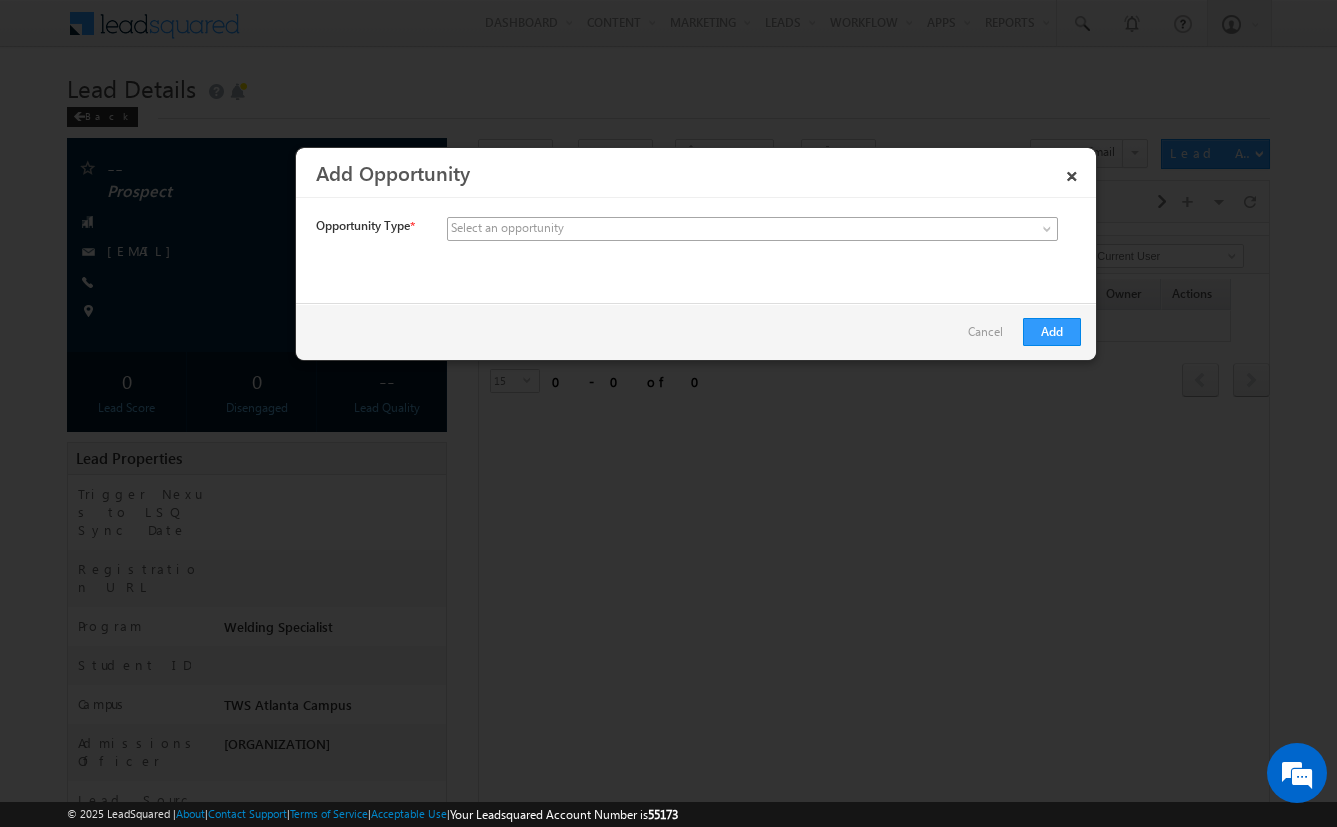 click at bounding box center [604, 229] 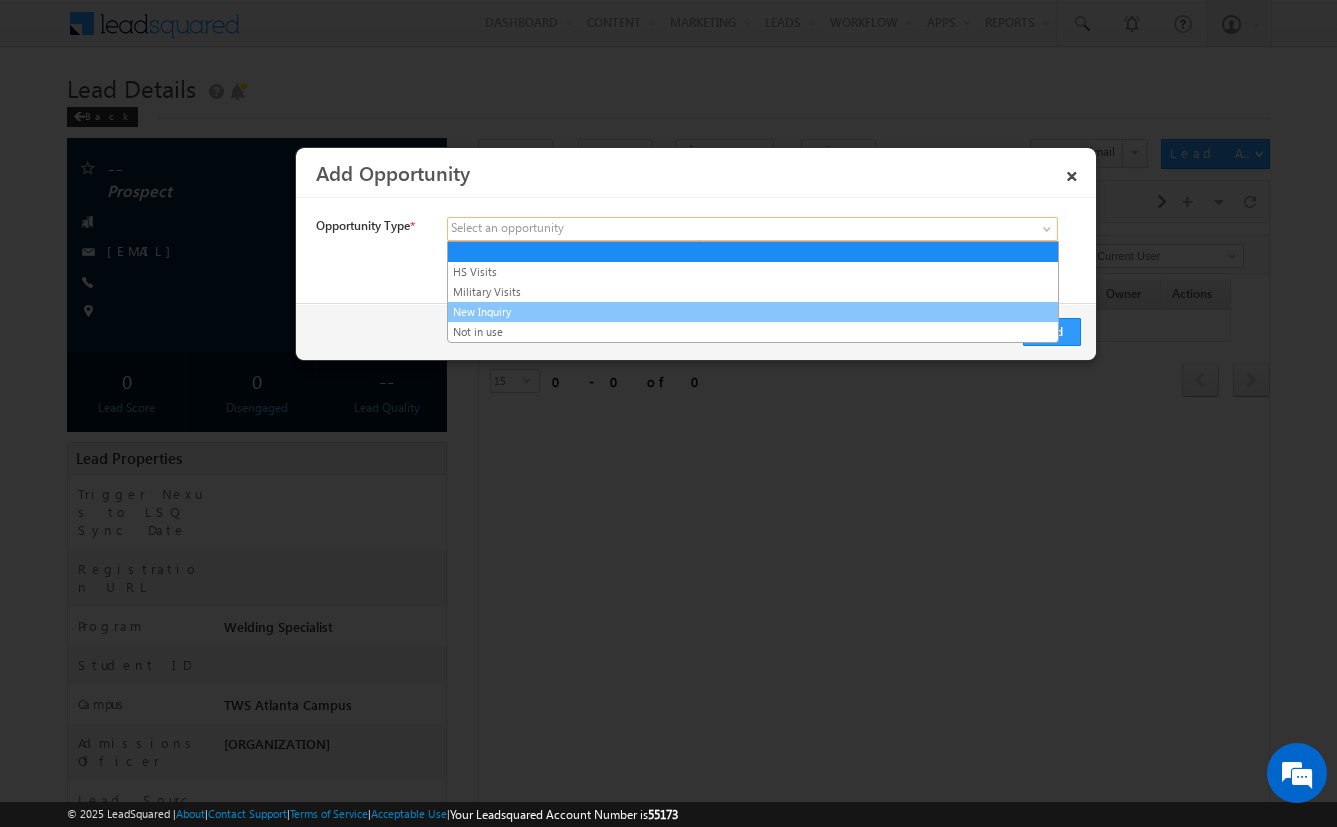 click on "New Inquiry" at bounding box center [753, 312] 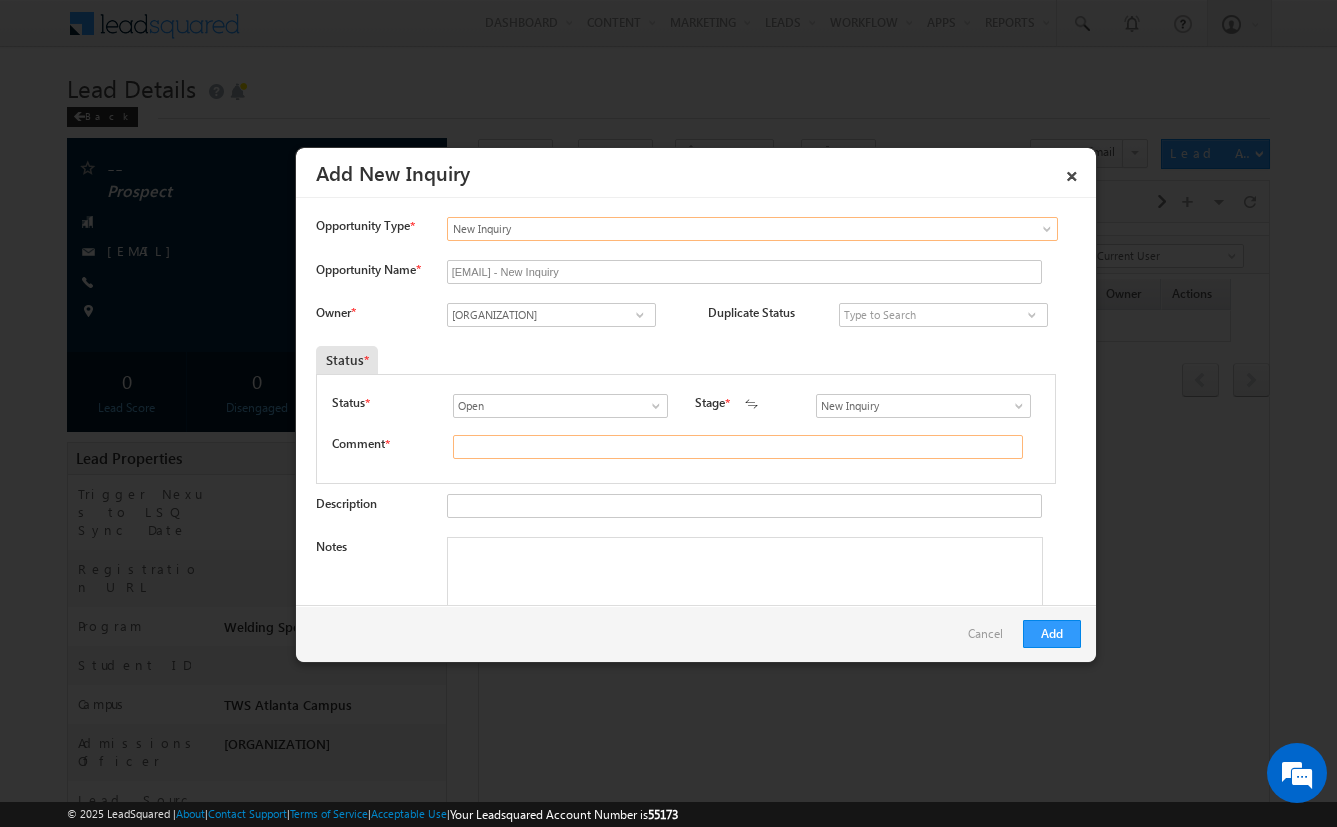 click at bounding box center (738, 447) 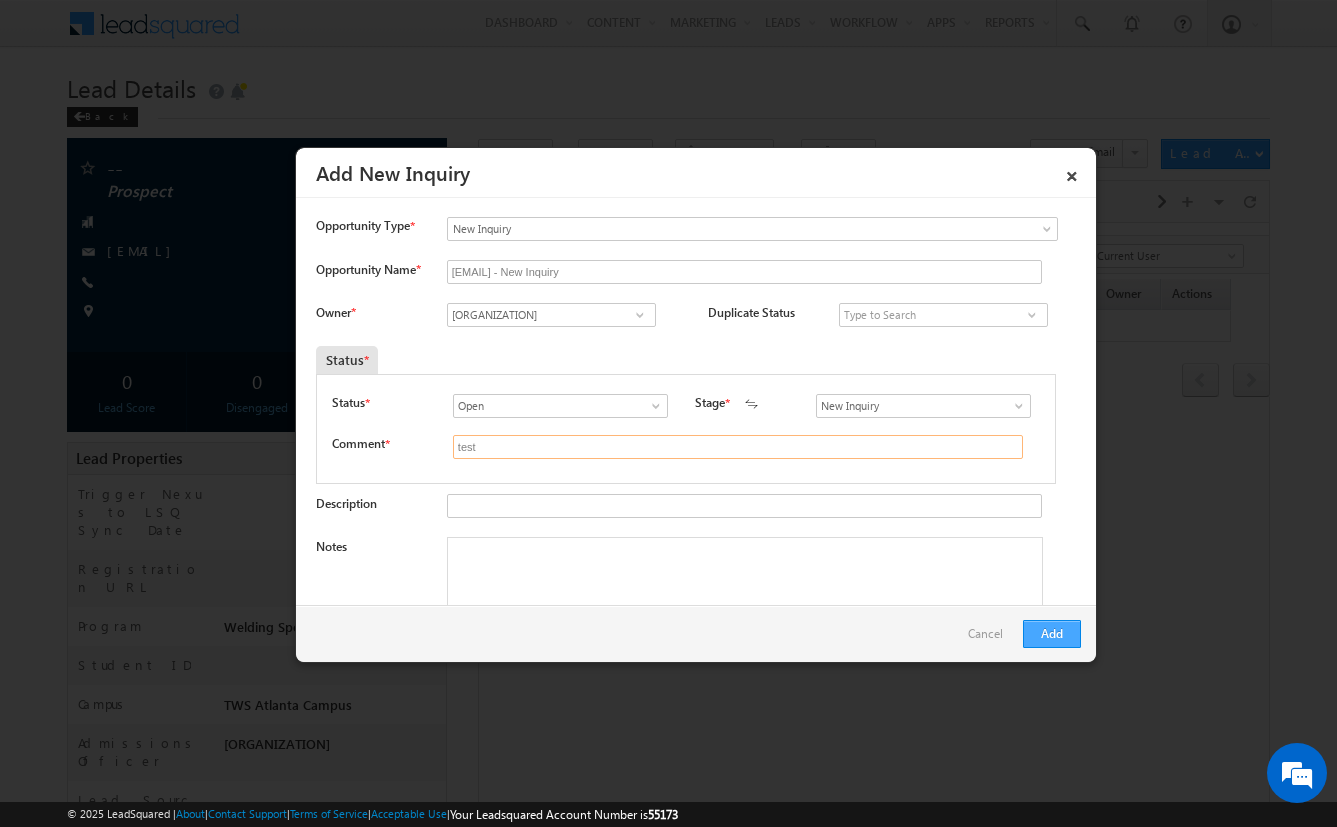 type on "test" 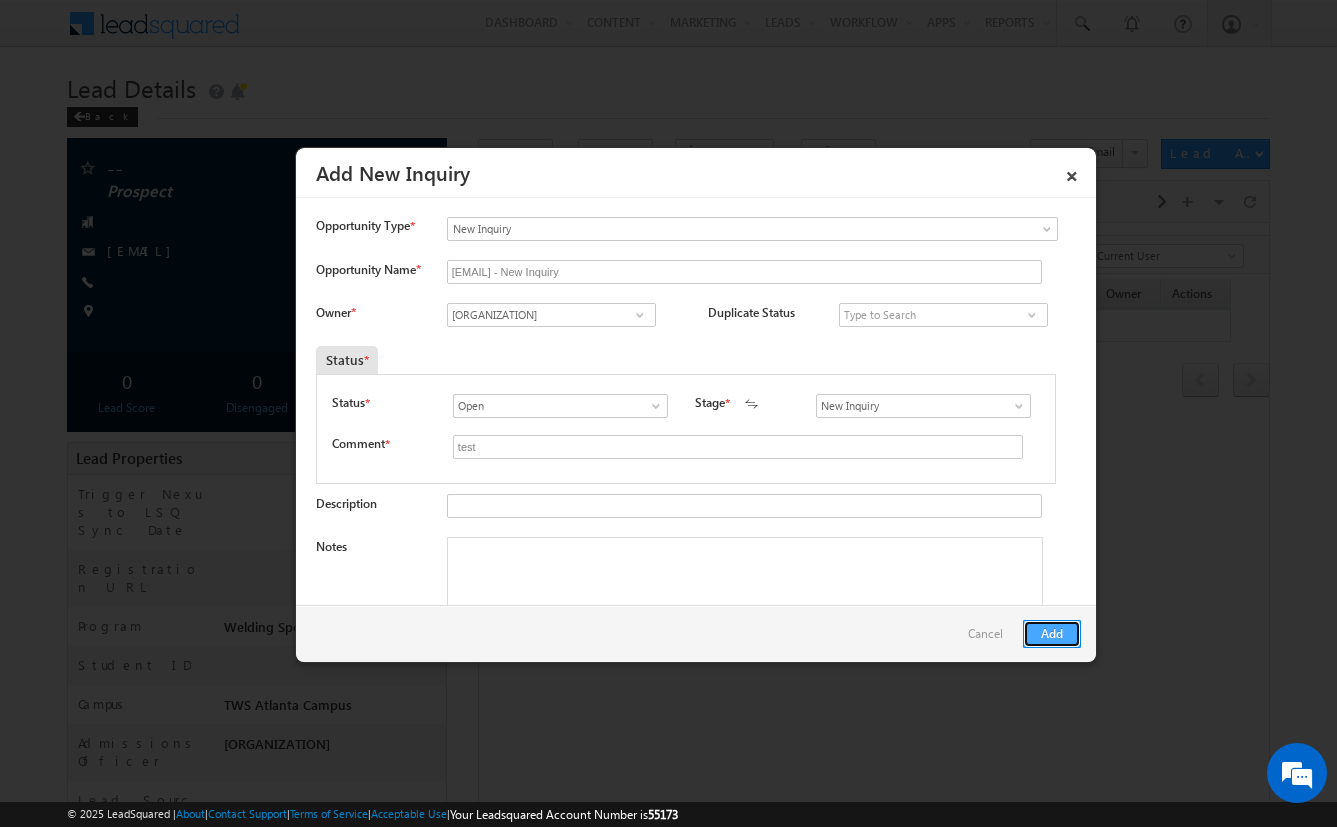 click on "Add" at bounding box center [1052, 634] 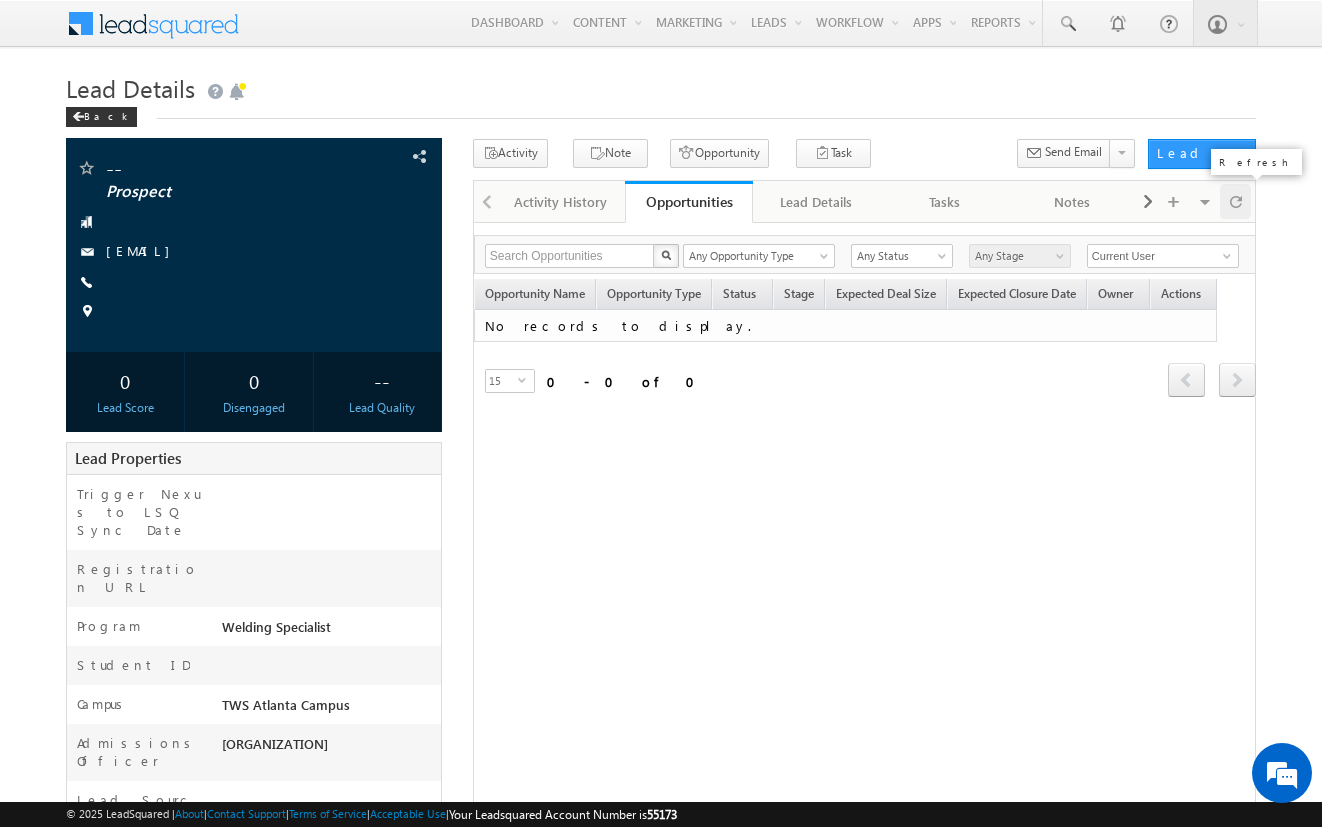 click at bounding box center (1236, 201) 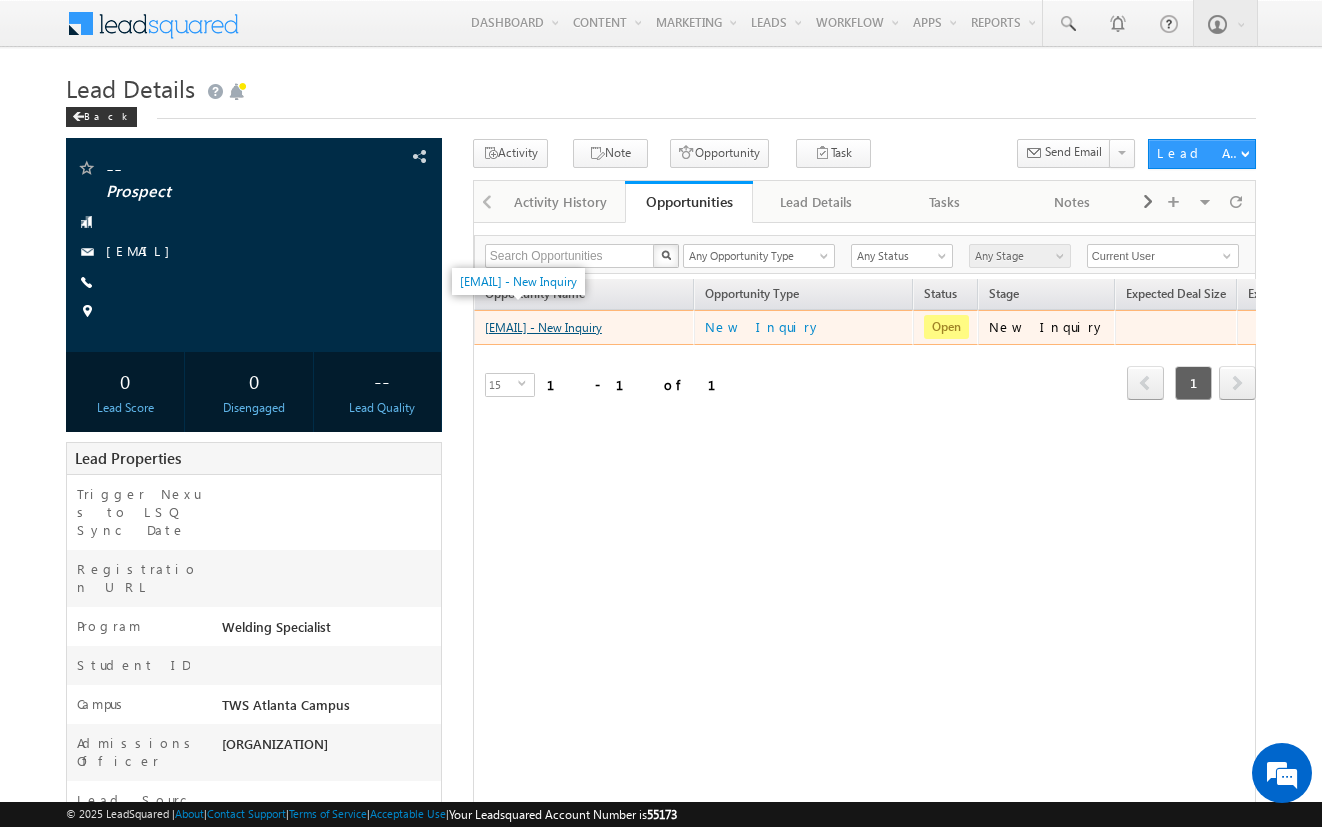 click on "amartha+testjul21atlws@arsenalstudios.com - New Inquiry" at bounding box center (543, 327) 